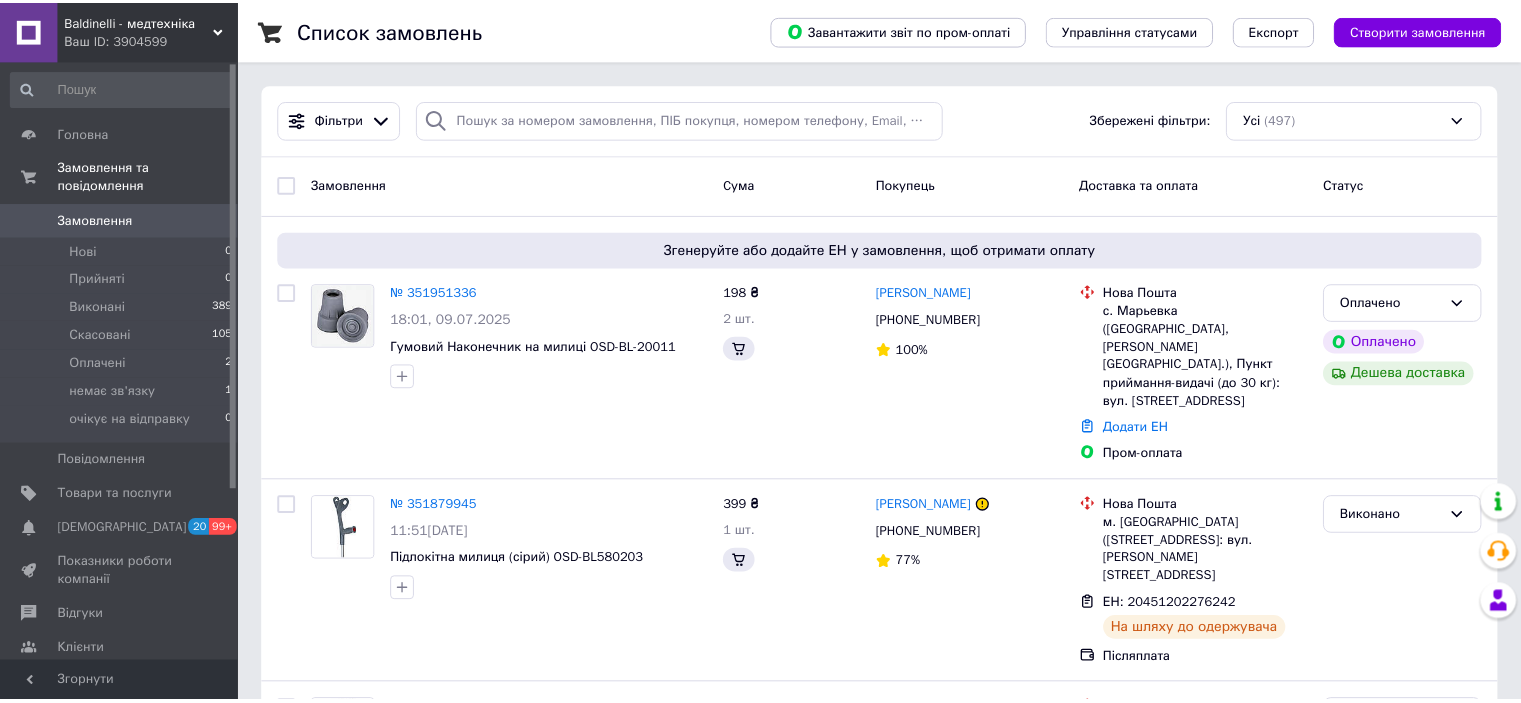 scroll, scrollTop: 0, scrollLeft: 0, axis: both 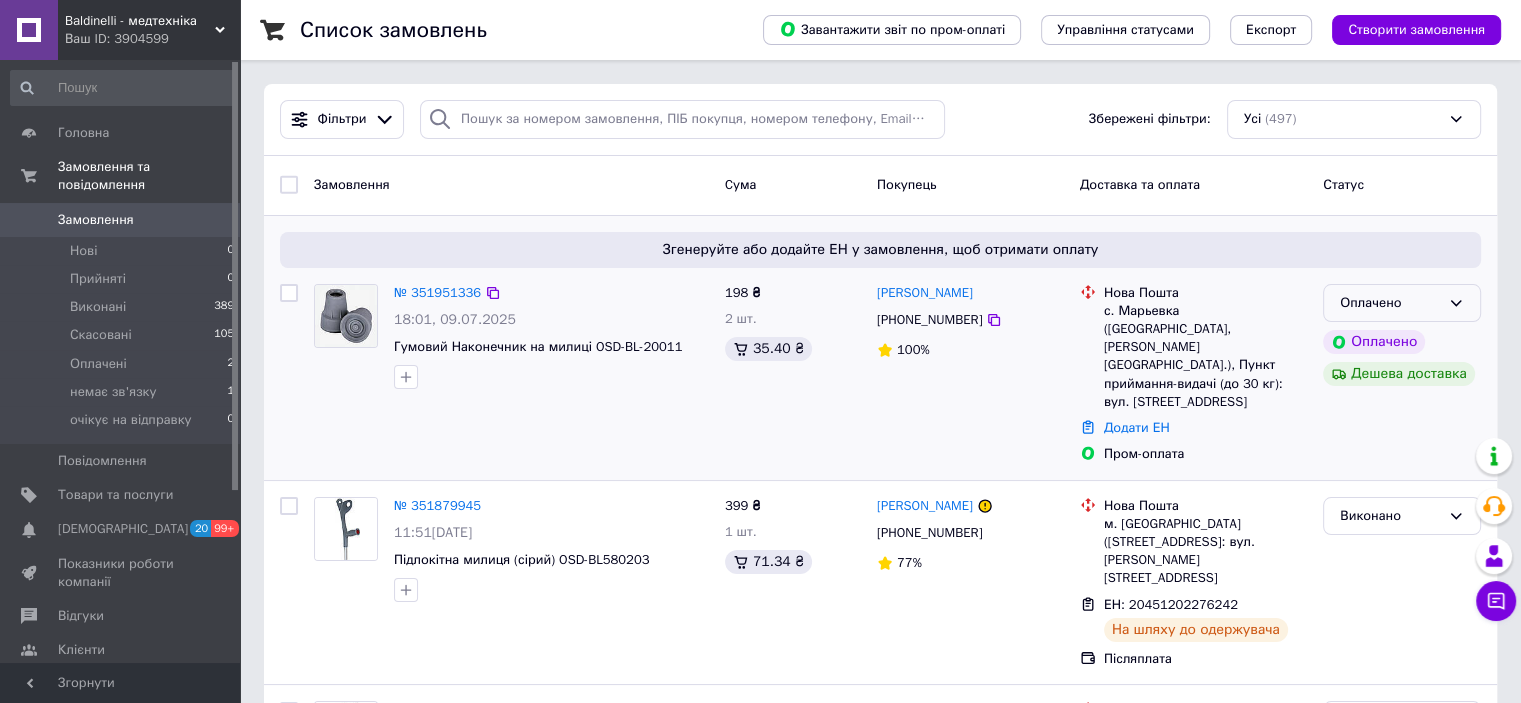 click 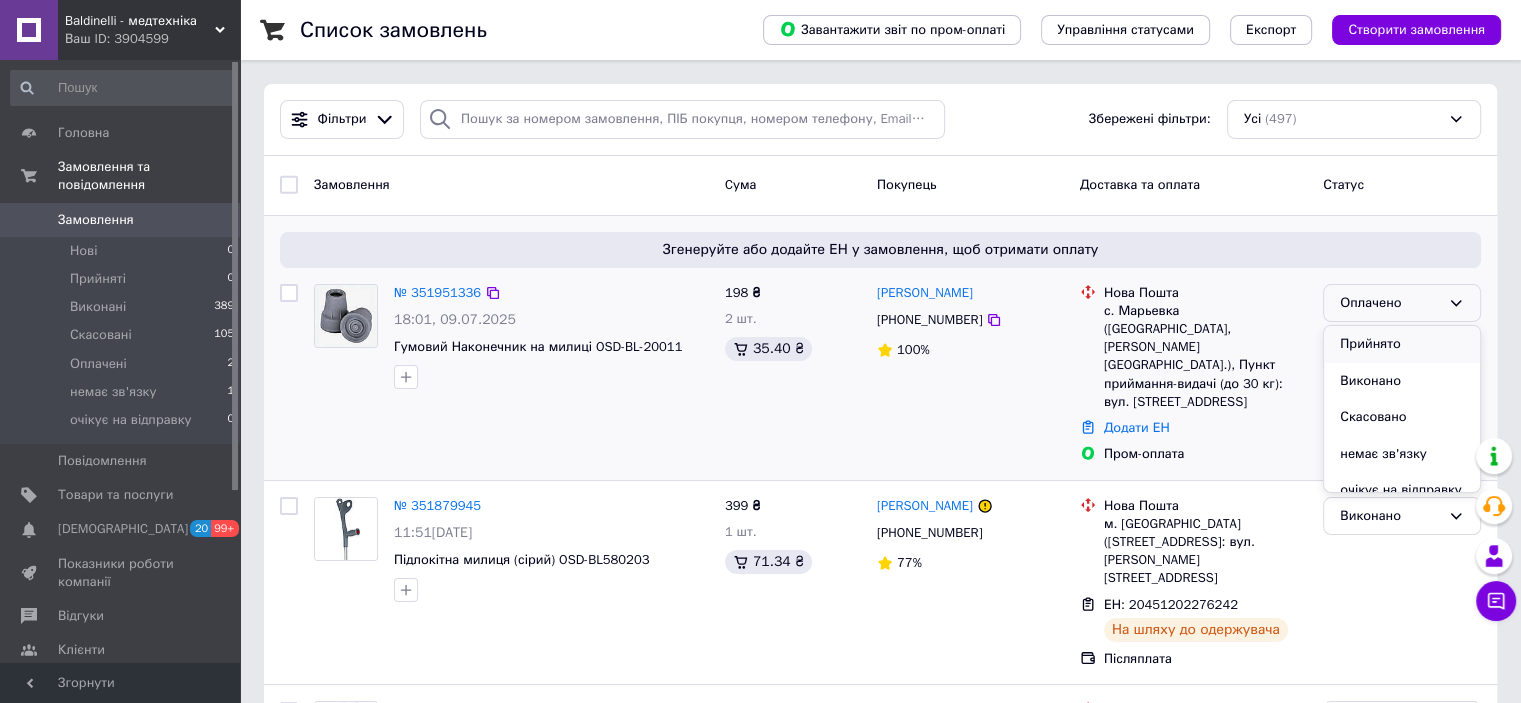 click on "Прийнято" at bounding box center (1402, 344) 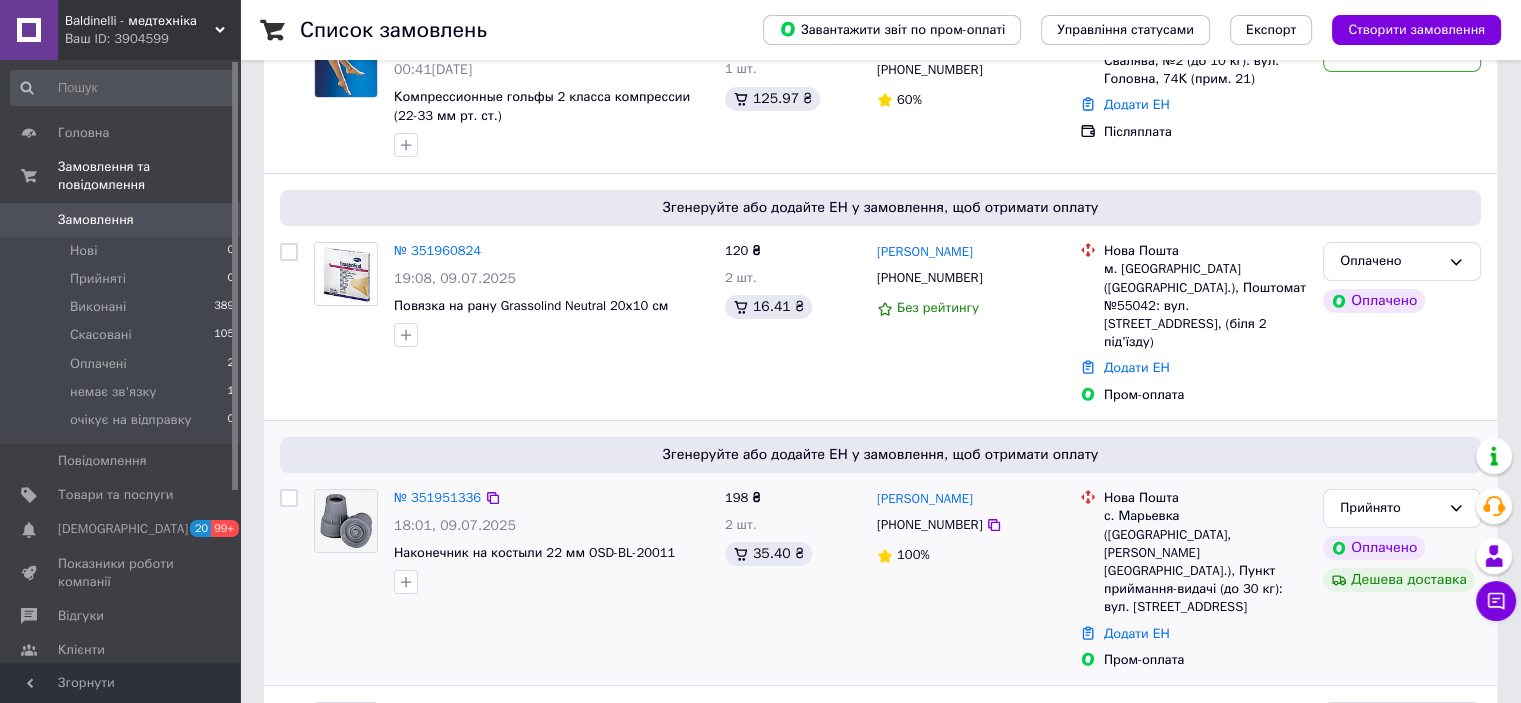 scroll, scrollTop: 200, scrollLeft: 0, axis: vertical 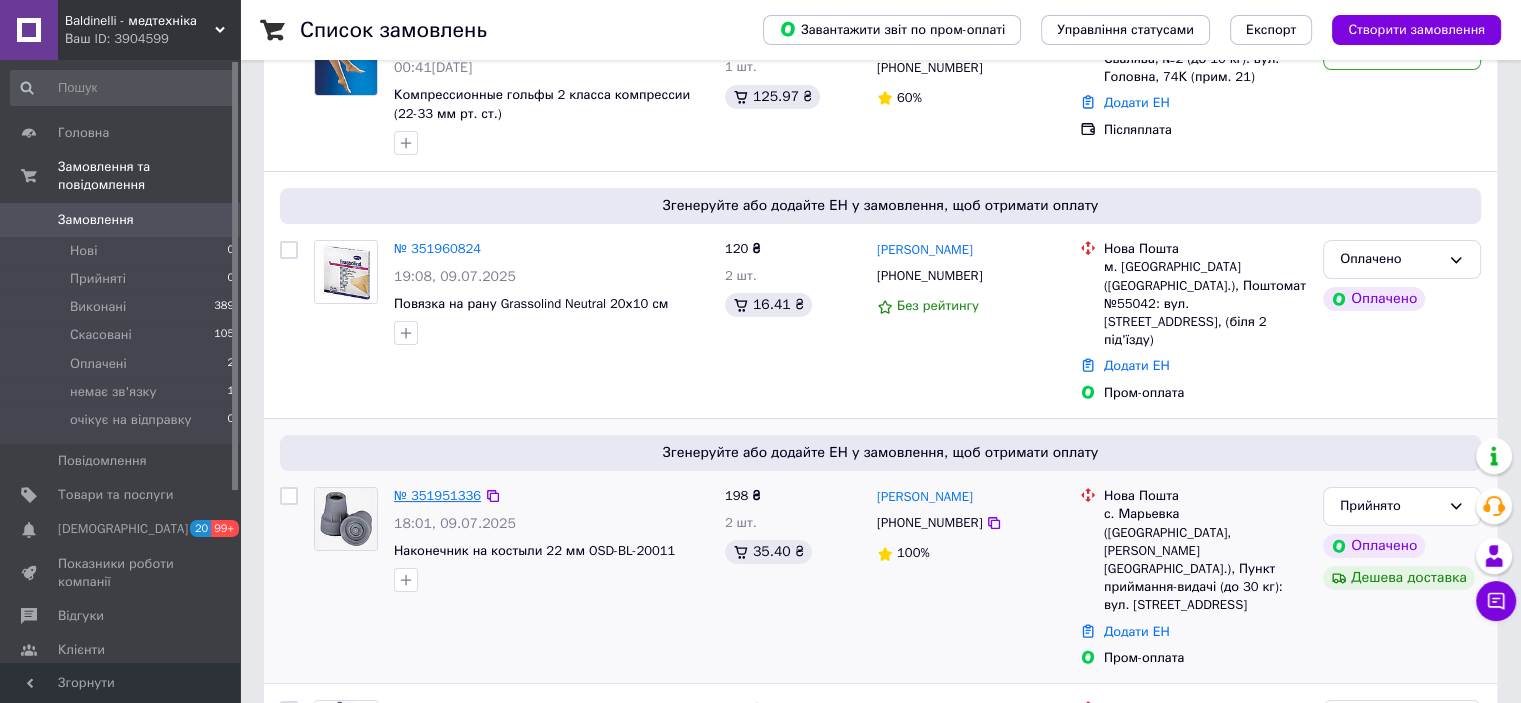 click on "№ 351951336" at bounding box center [437, 495] 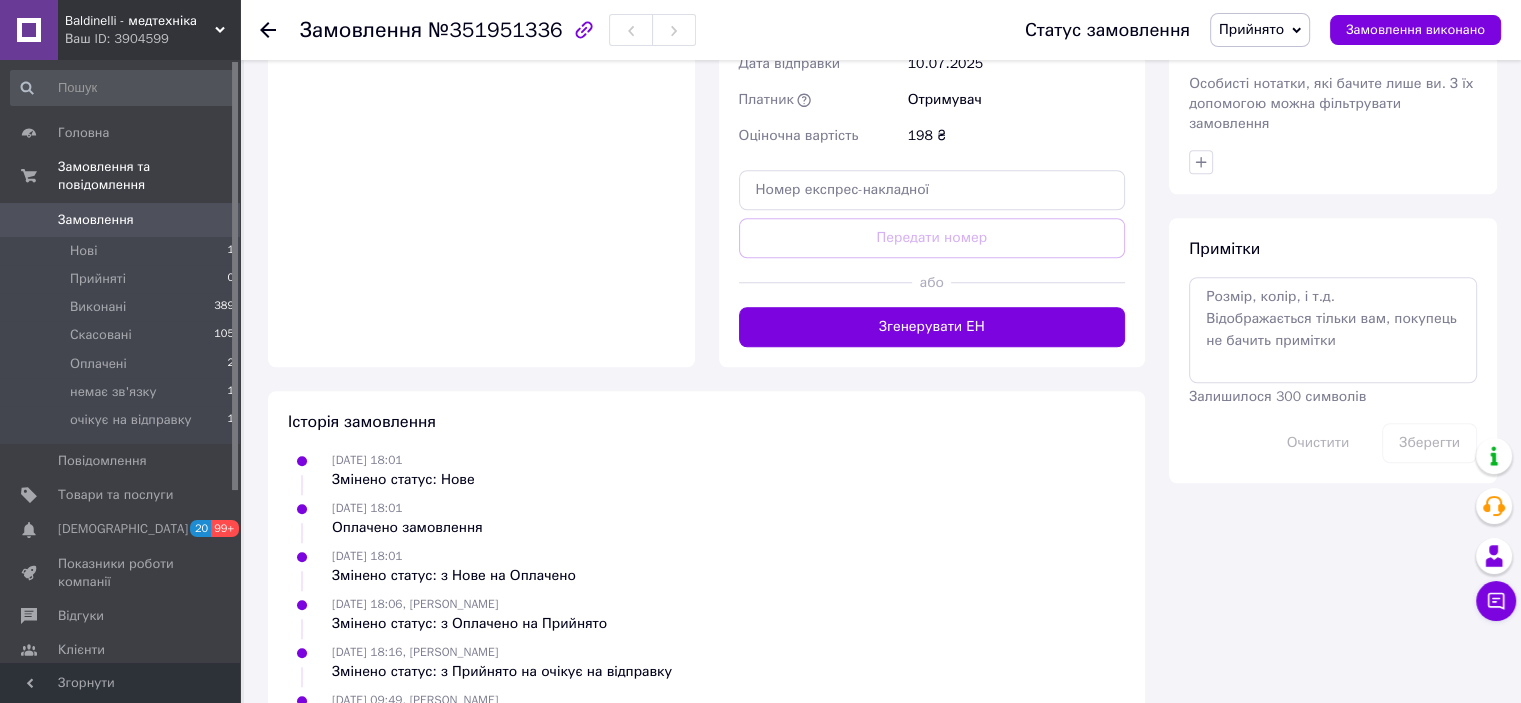 scroll, scrollTop: 1540, scrollLeft: 0, axis: vertical 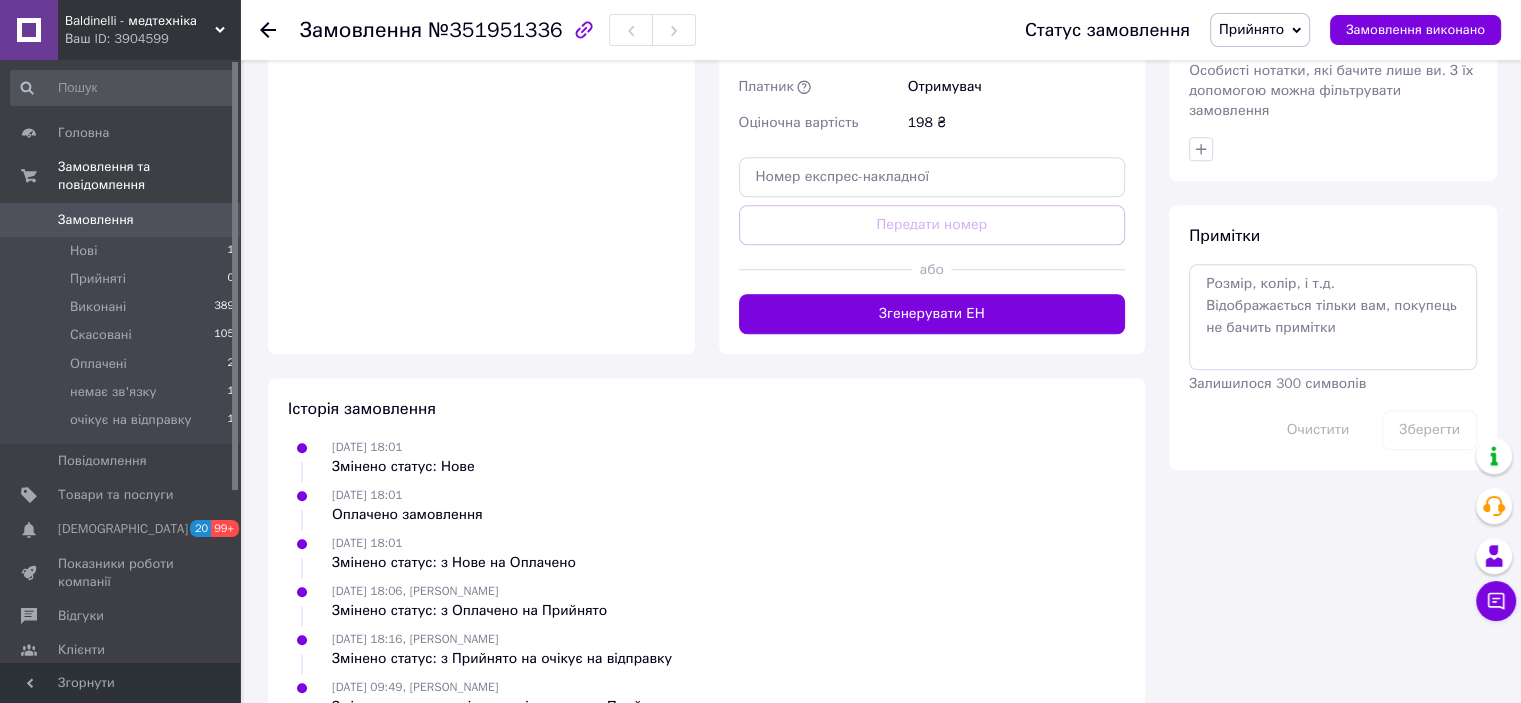click on "Замовлення №351951336 Статус замовлення Прийнято Виконано Скасовано Оплачено немає зв'язку очікує на відправку Замовлення виконано" at bounding box center [880, 30] 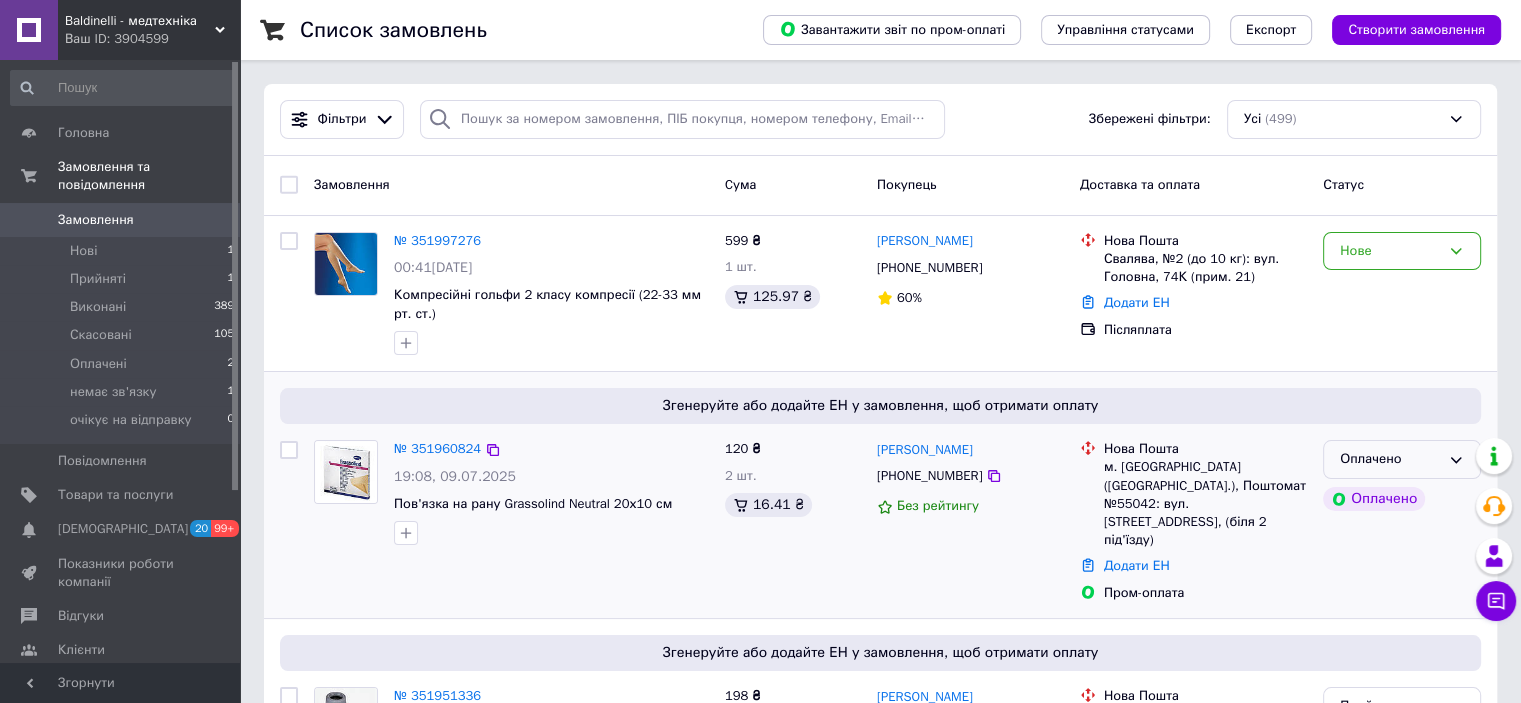 click 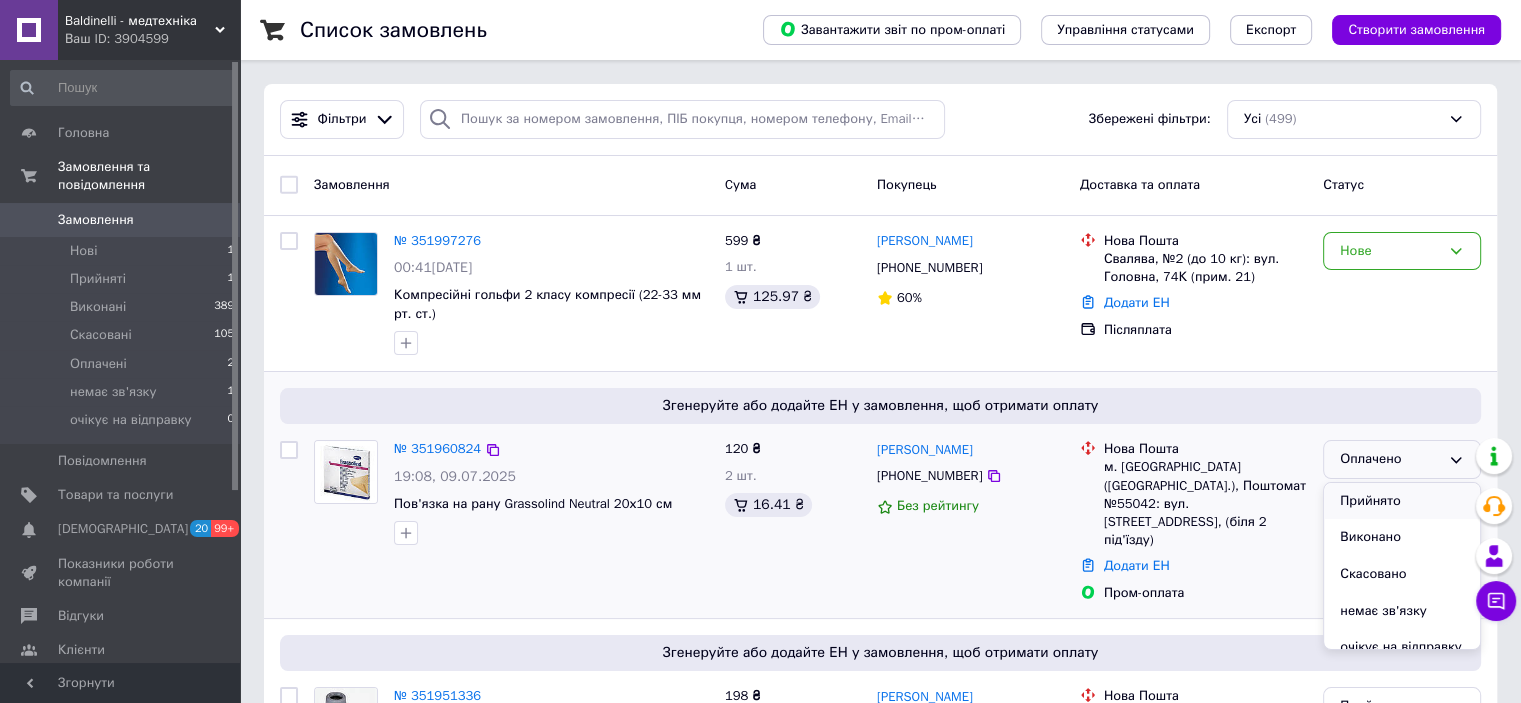 click on "Прийнято" at bounding box center (1402, 501) 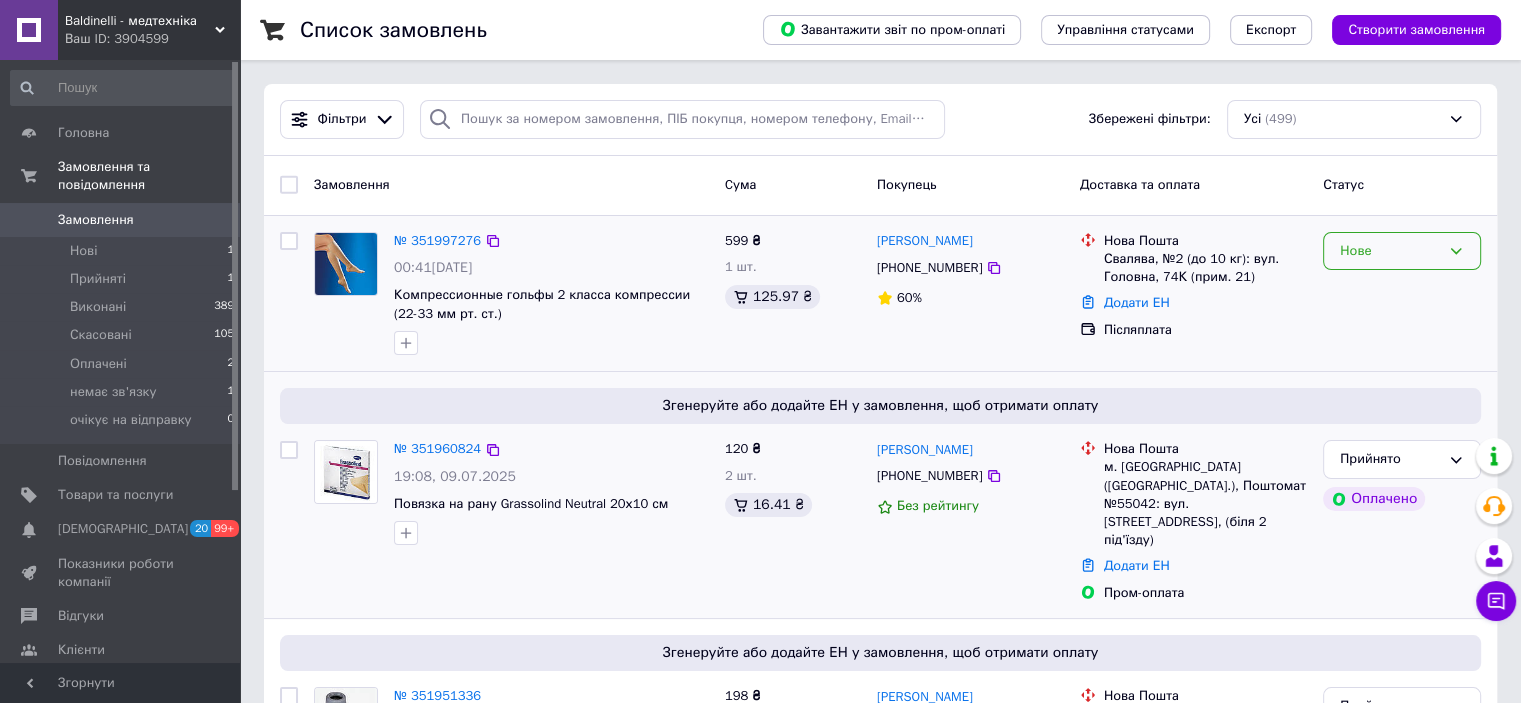 click 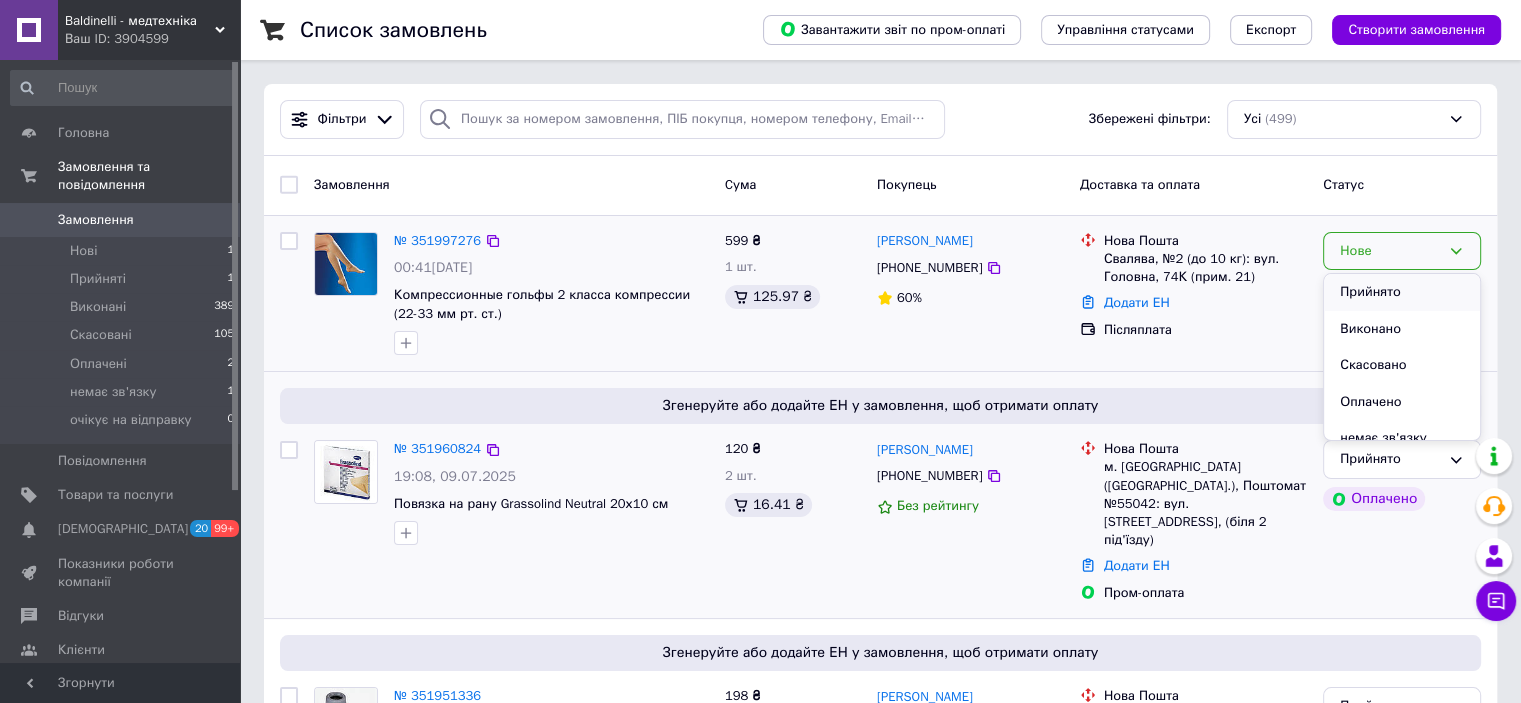 click on "Прийнято" at bounding box center [1402, 292] 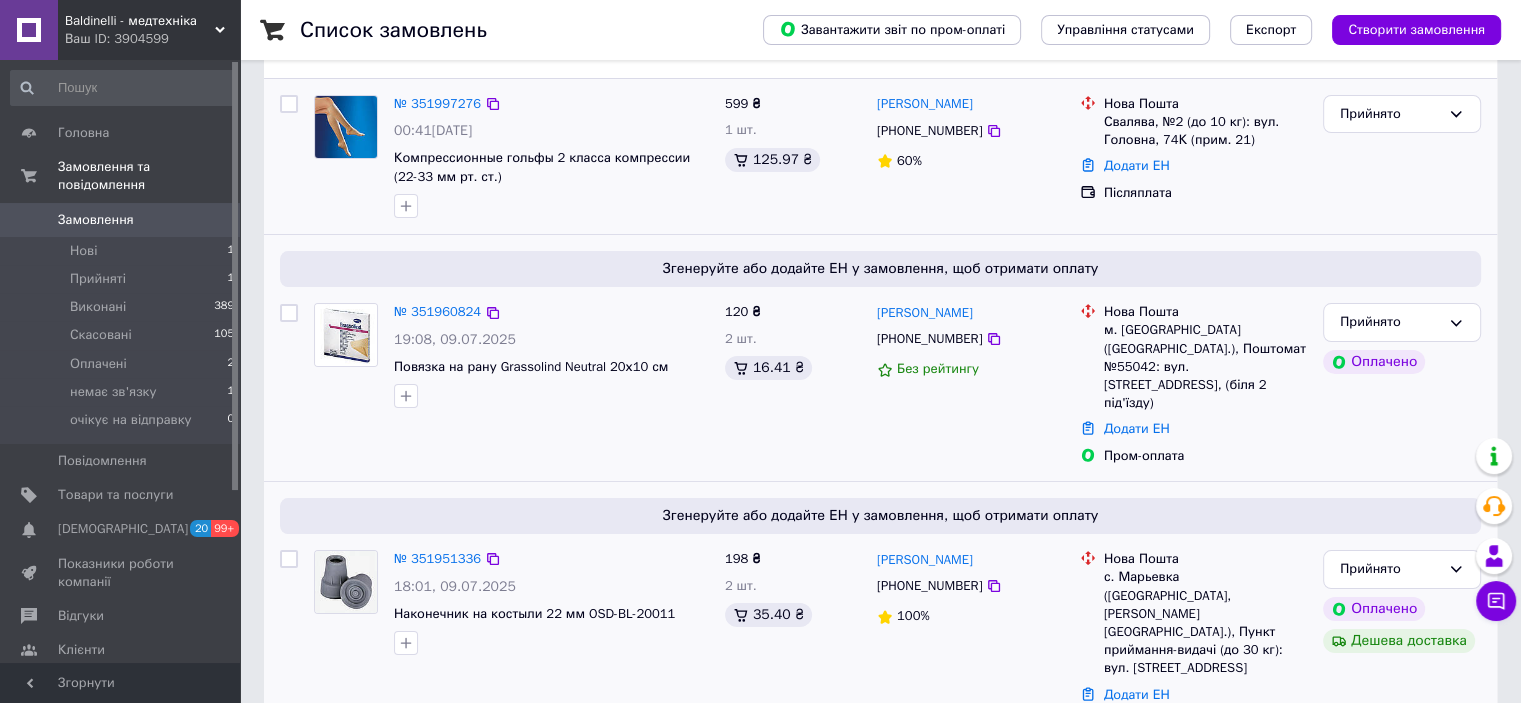 scroll, scrollTop: 100, scrollLeft: 0, axis: vertical 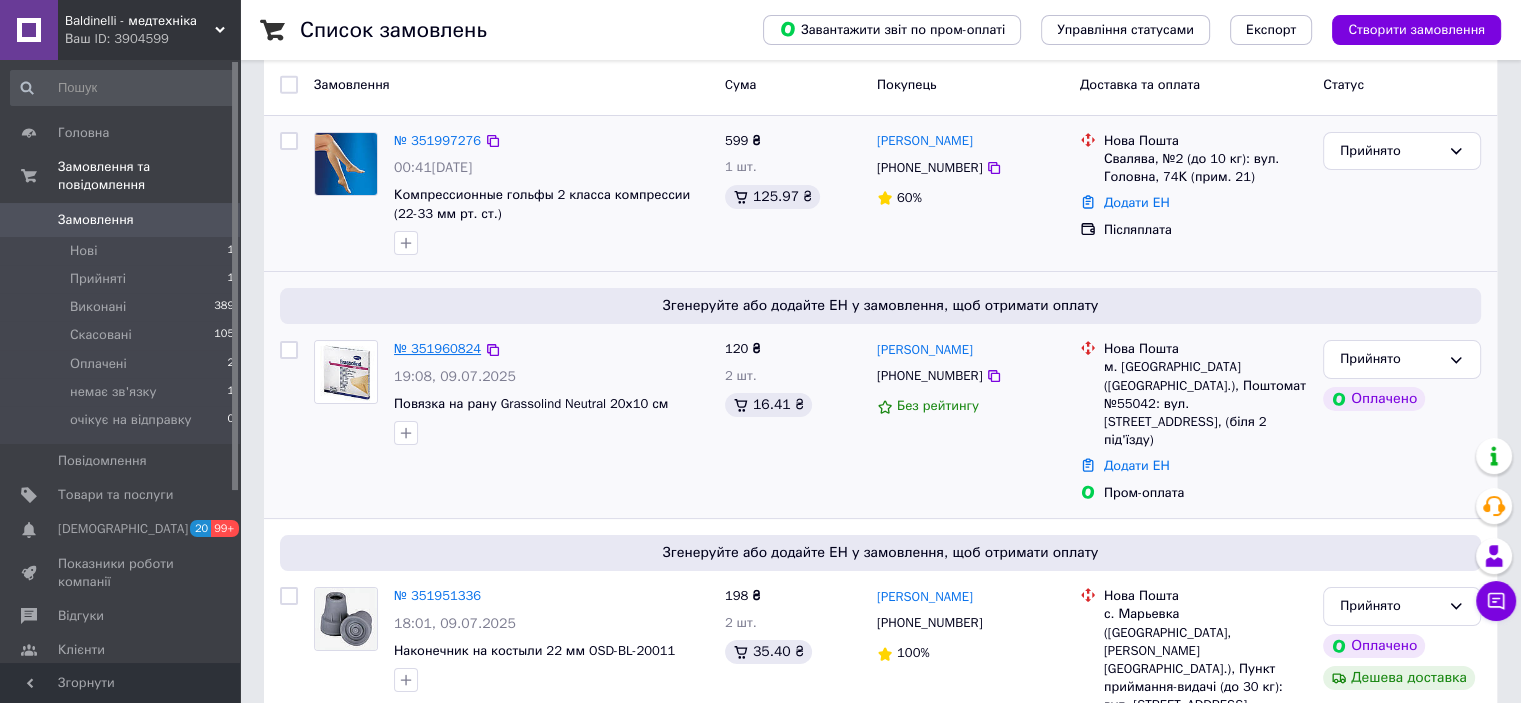 click on "№ 351960824" at bounding box center (437, 348) 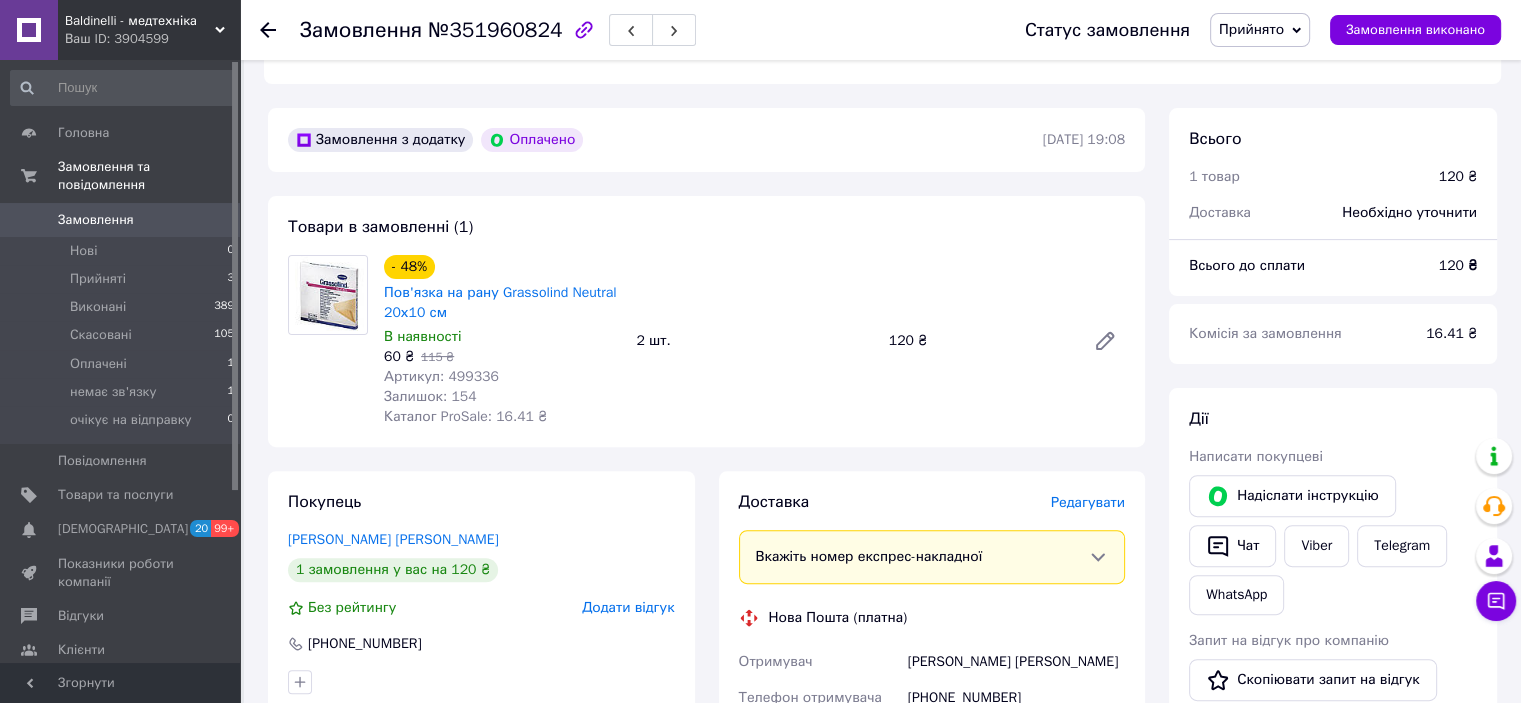scroll, scrollTop: 400, scrollLeft: 0, axis: vertical 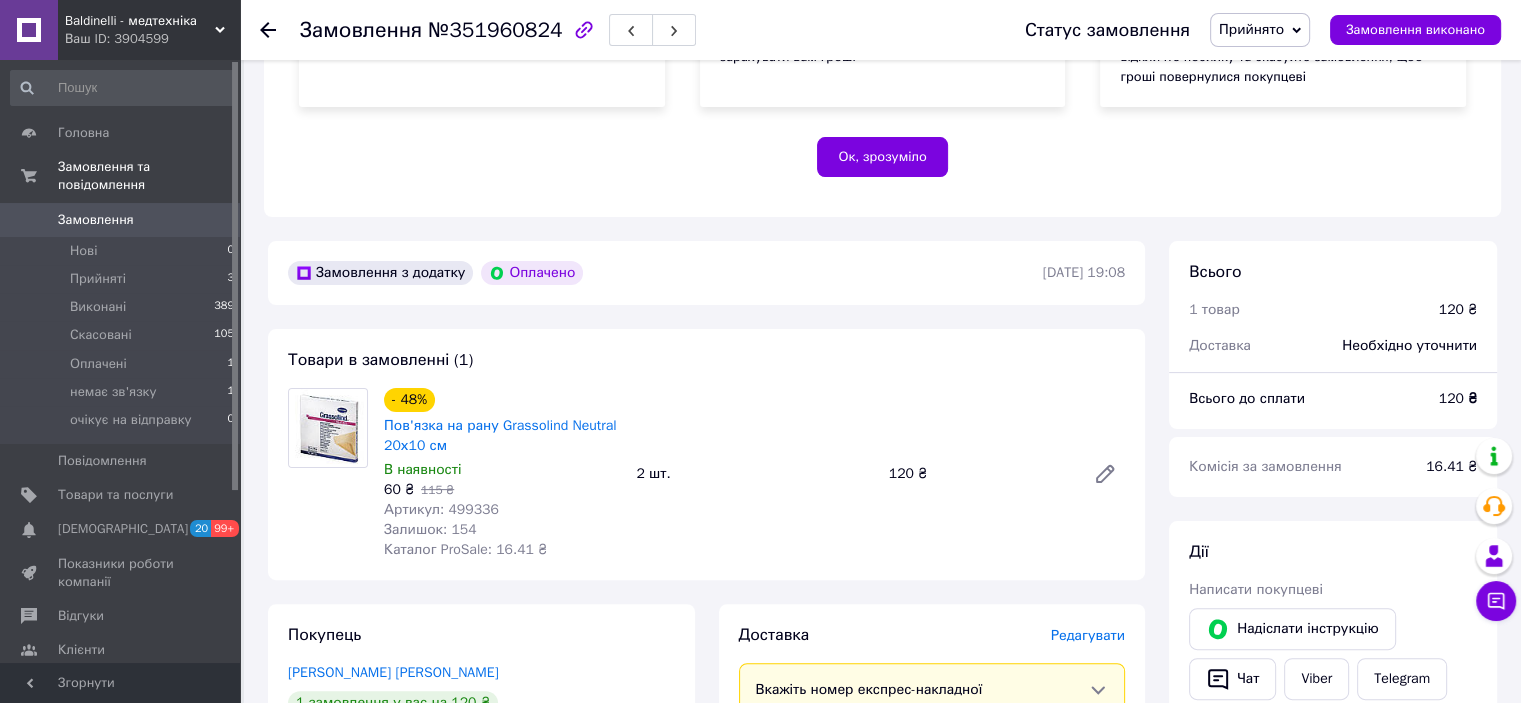 click 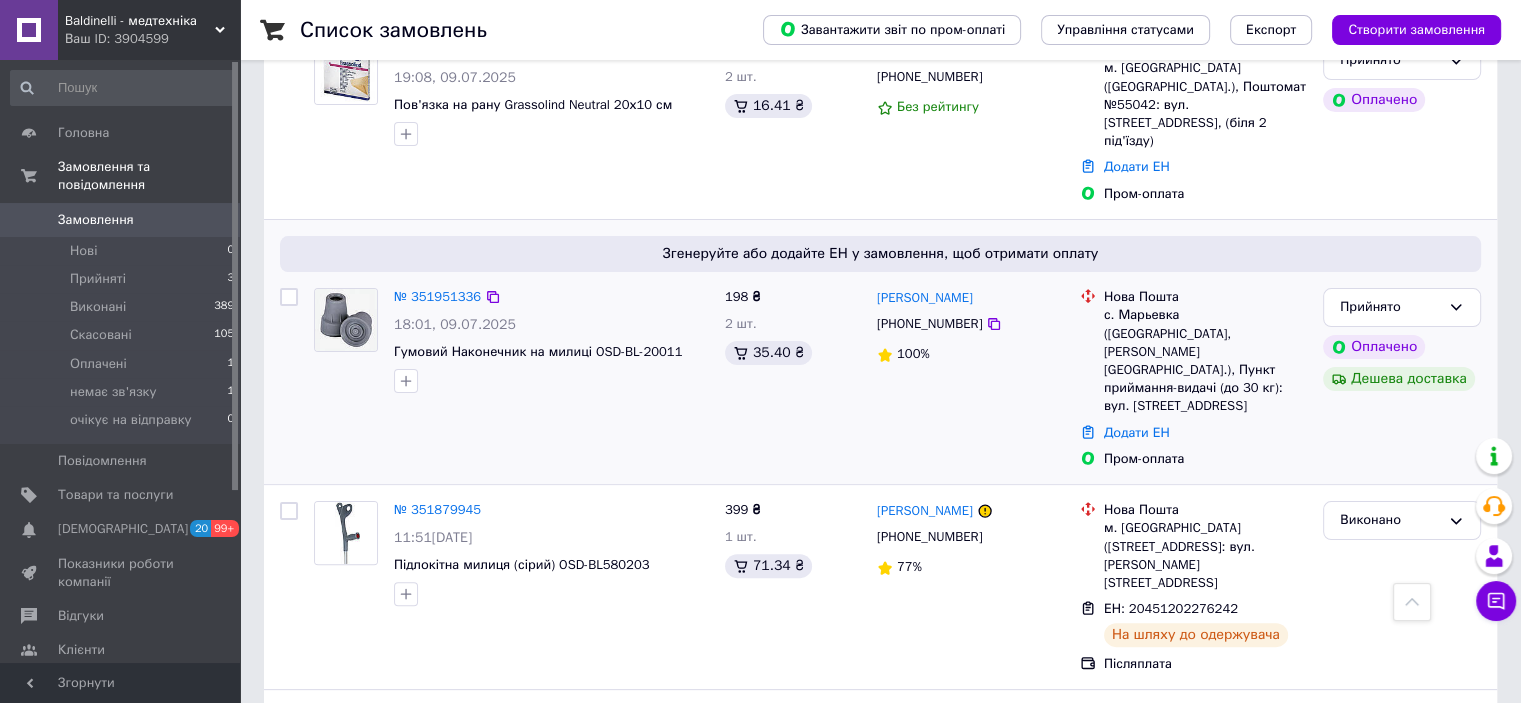 scroll, scrollTop: 400, scrollLeft: 0, axis: vertical 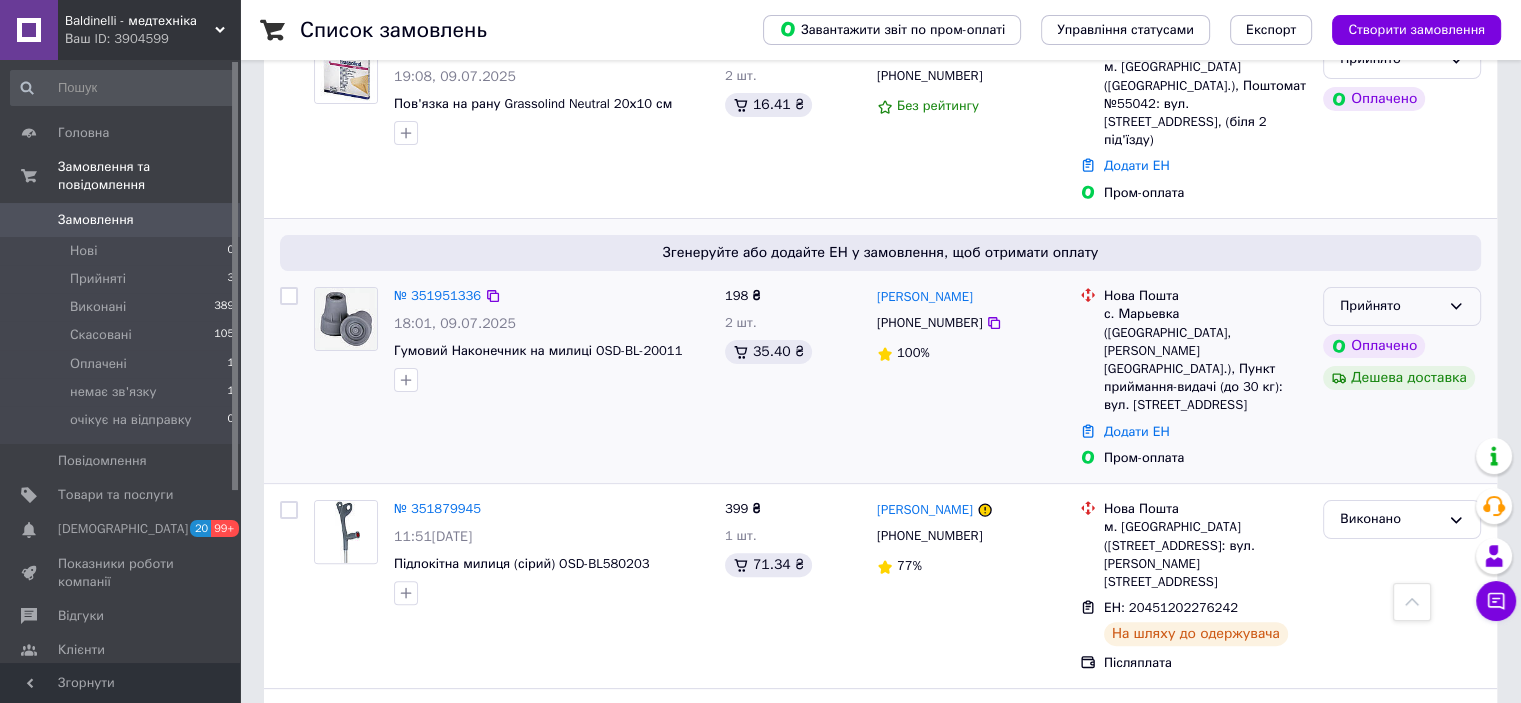 click 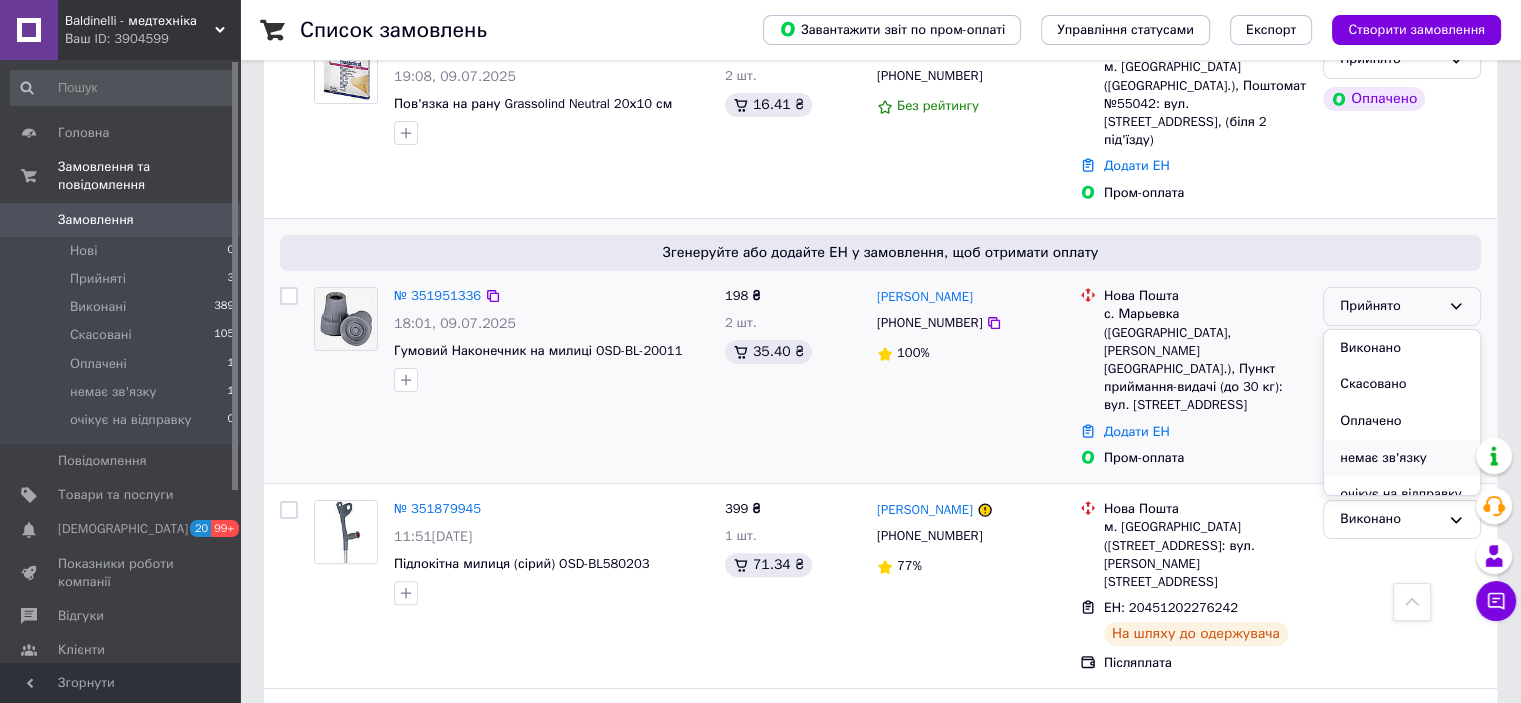 scroll, scrollTop: 17, scrollLeft: 0, axis: vertical 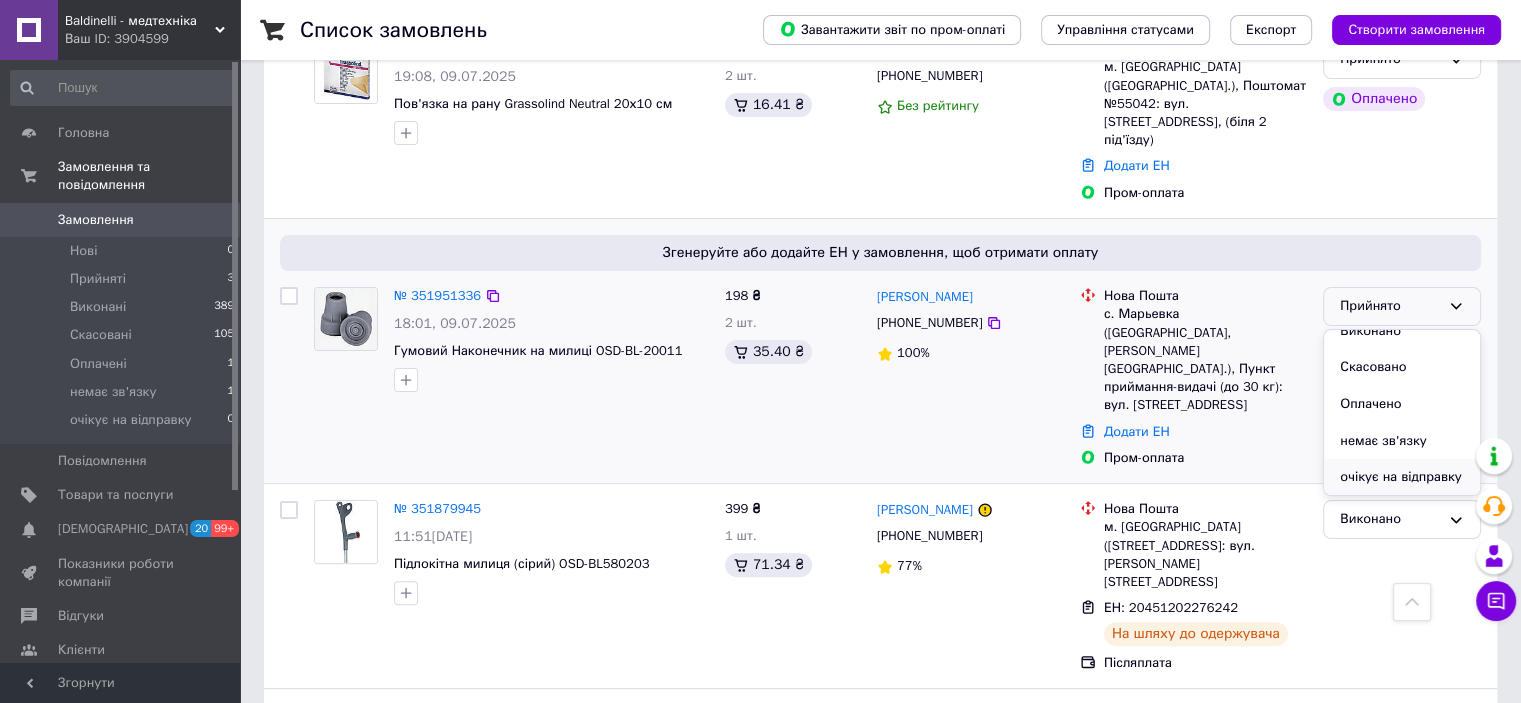 click on "очікує на відправку" at bounding box center [1402, 477] 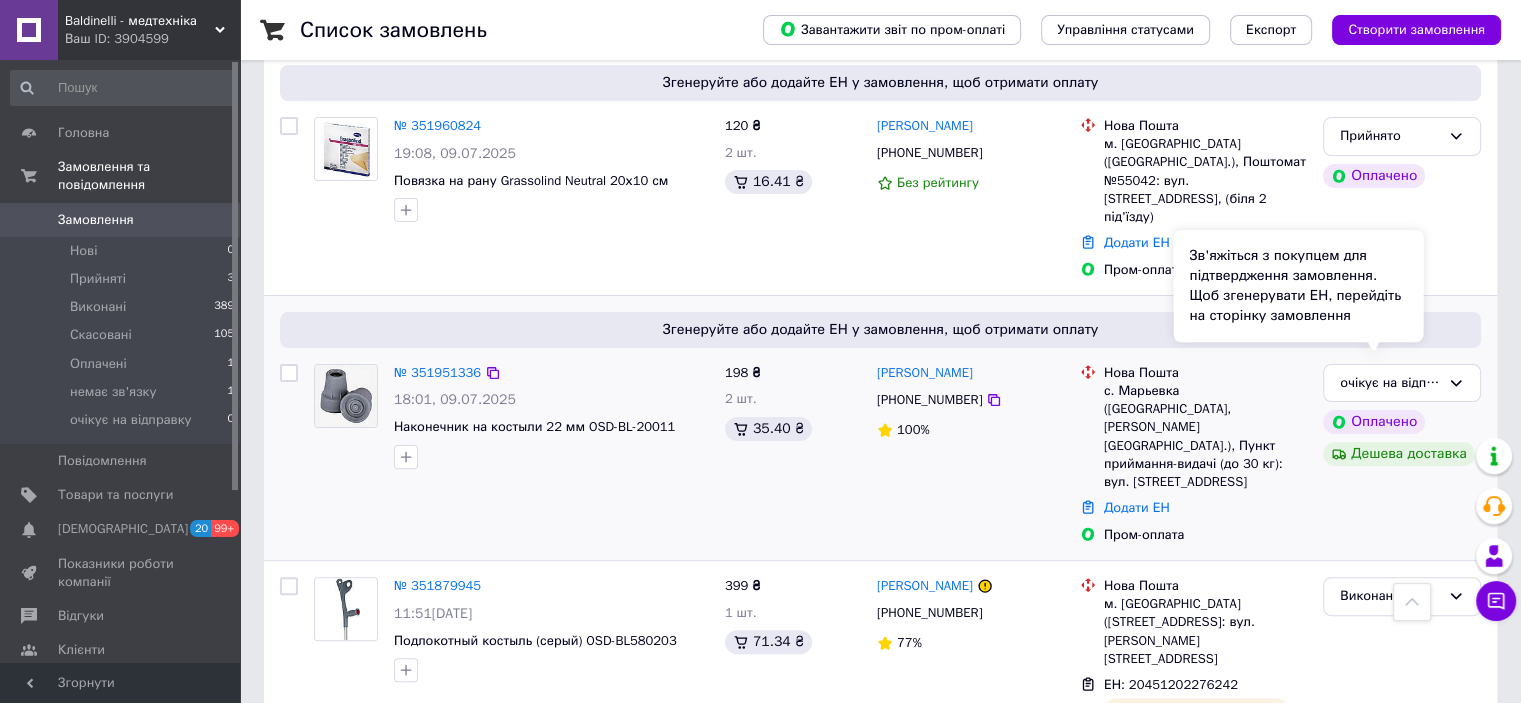 scroll, scrollTop: 358, scrollLeft: 0, axis: vertical 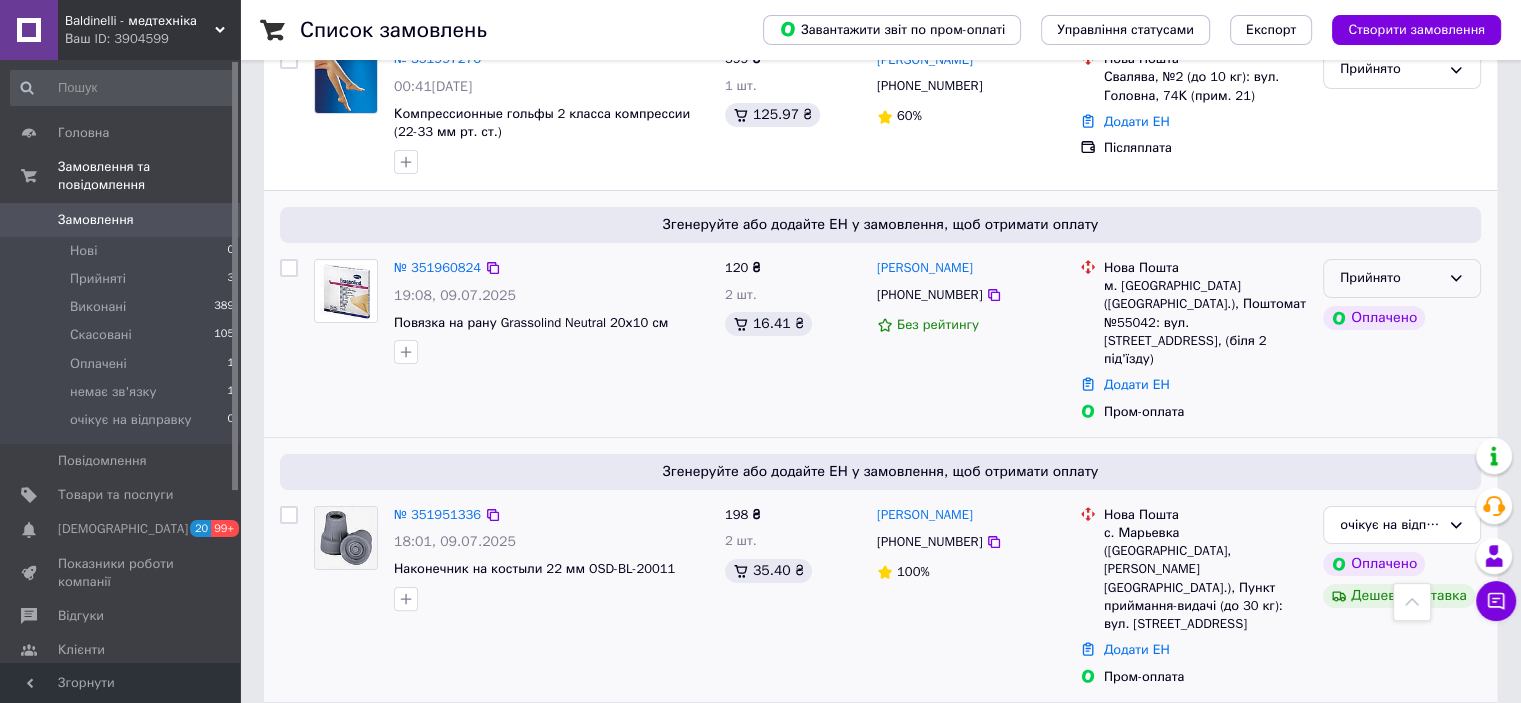 click 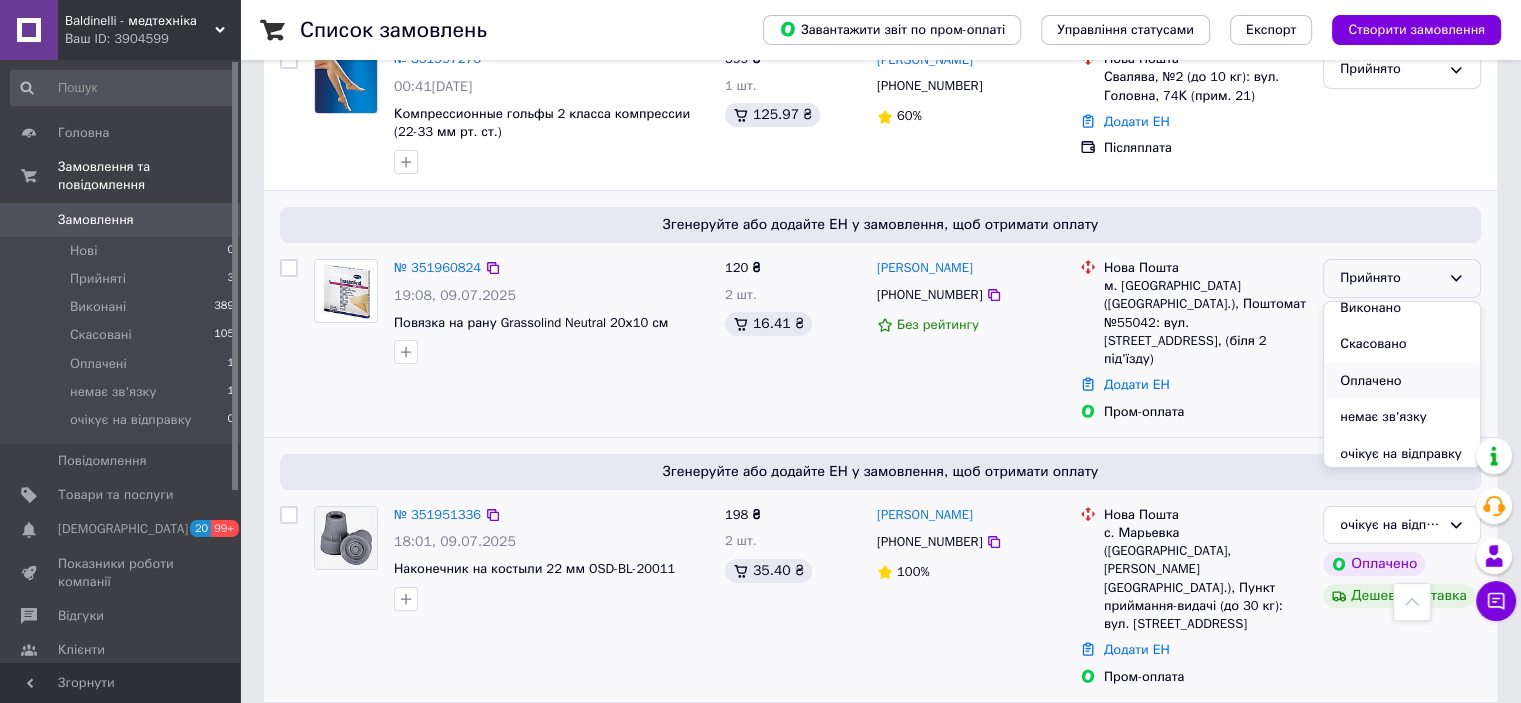 scroll, scrollTop: 17, scrollLeft: 0, axis: vertical 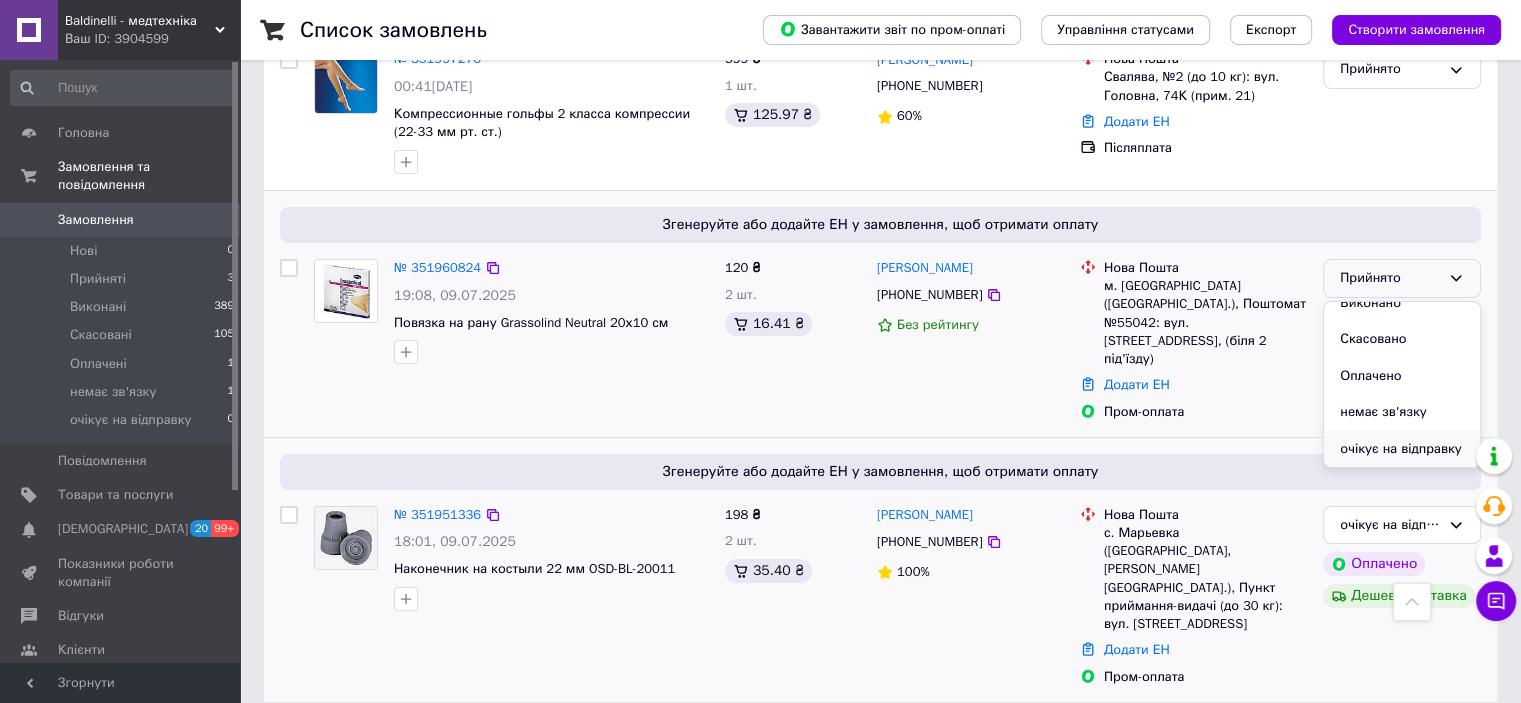 click on "очікує на відправку" at bounding box center [1402, 449] 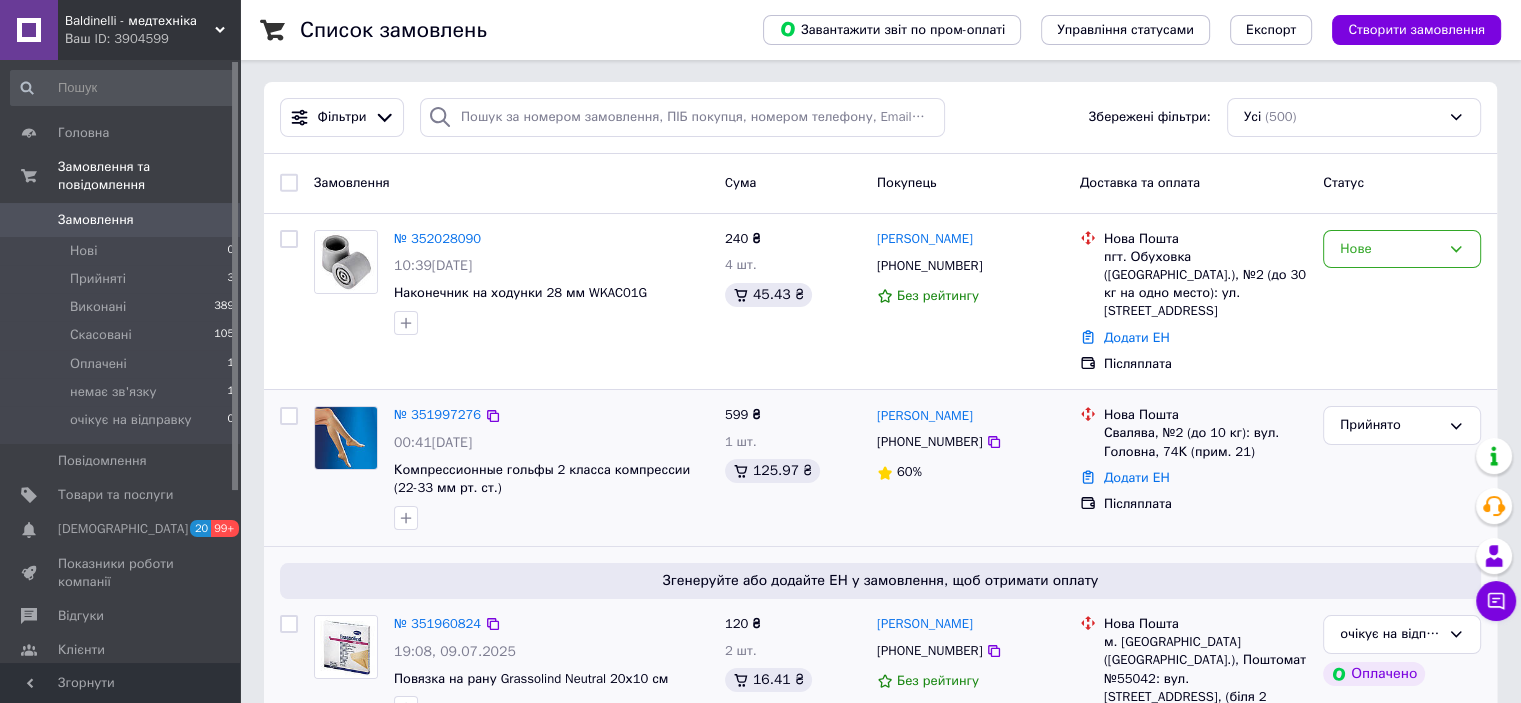 scroll, scrollTop: 0, scrollLeft: 0, axis: both 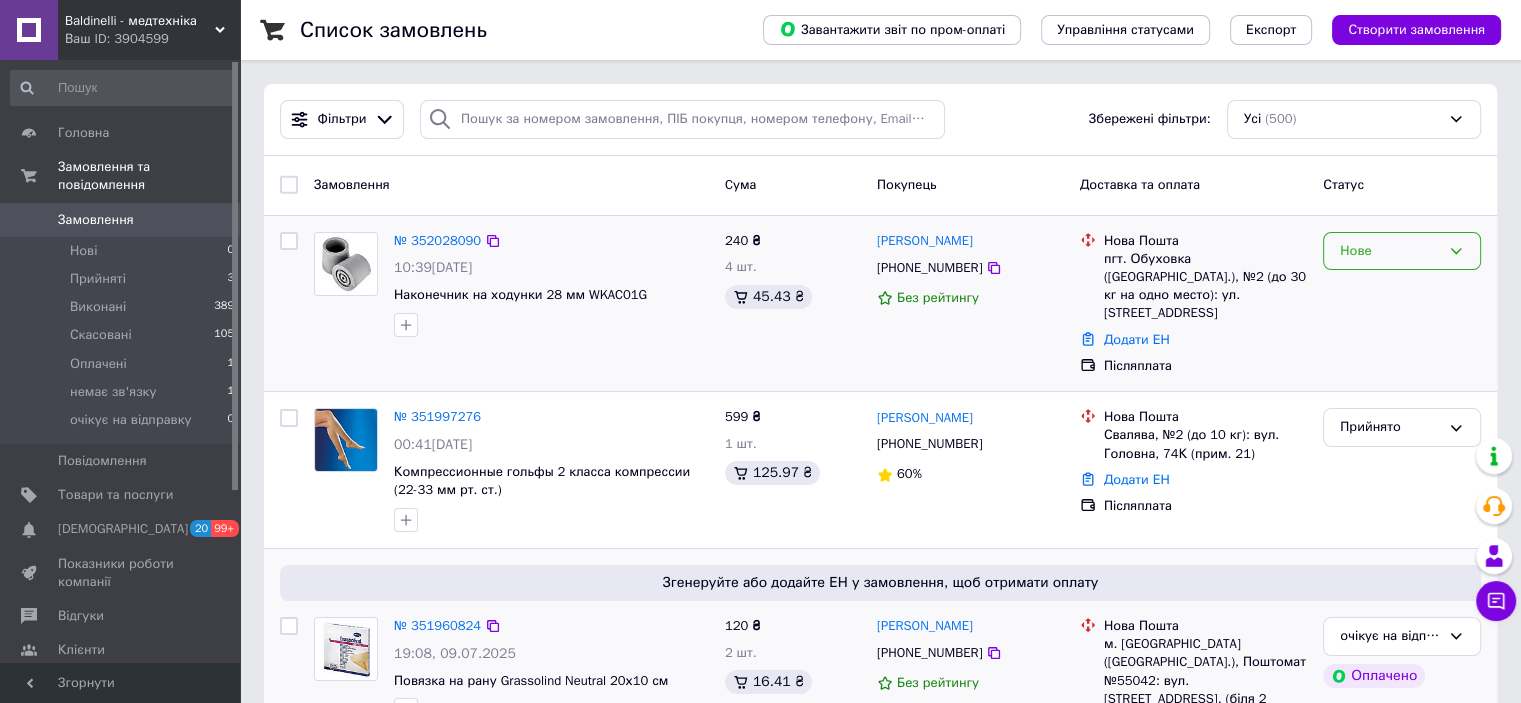 click 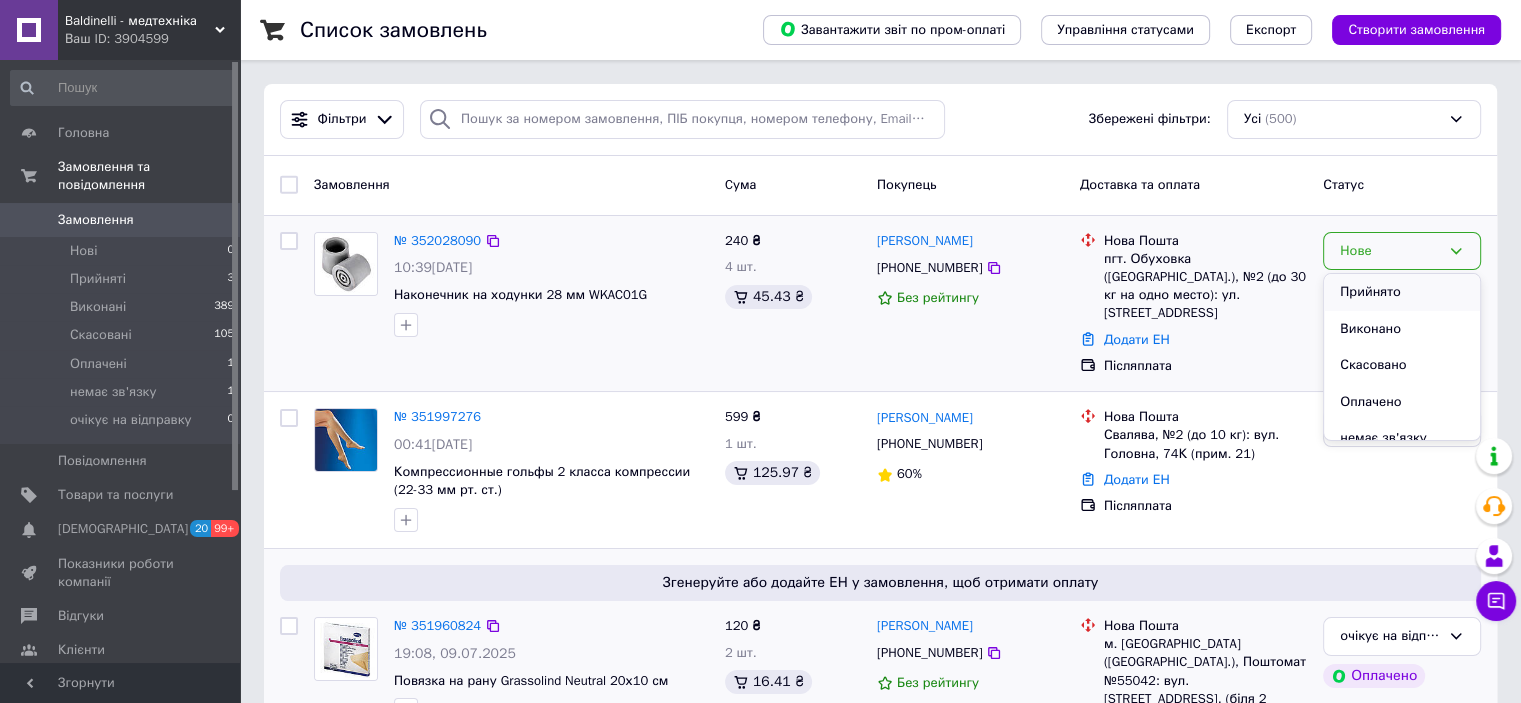 click on "Прийнято" at bounding box center (1402, 292) 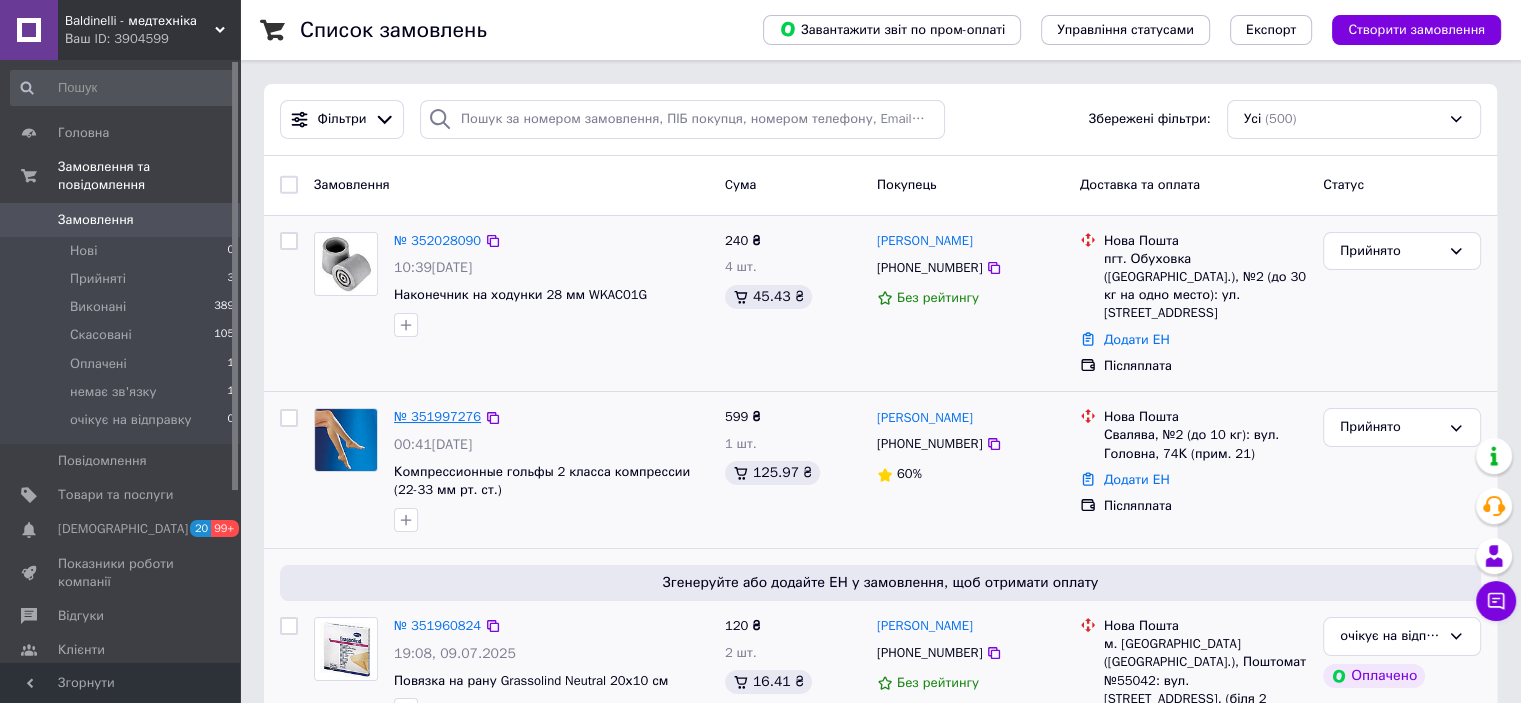 click on "№ 351997276" at bounding box center [437, 416] 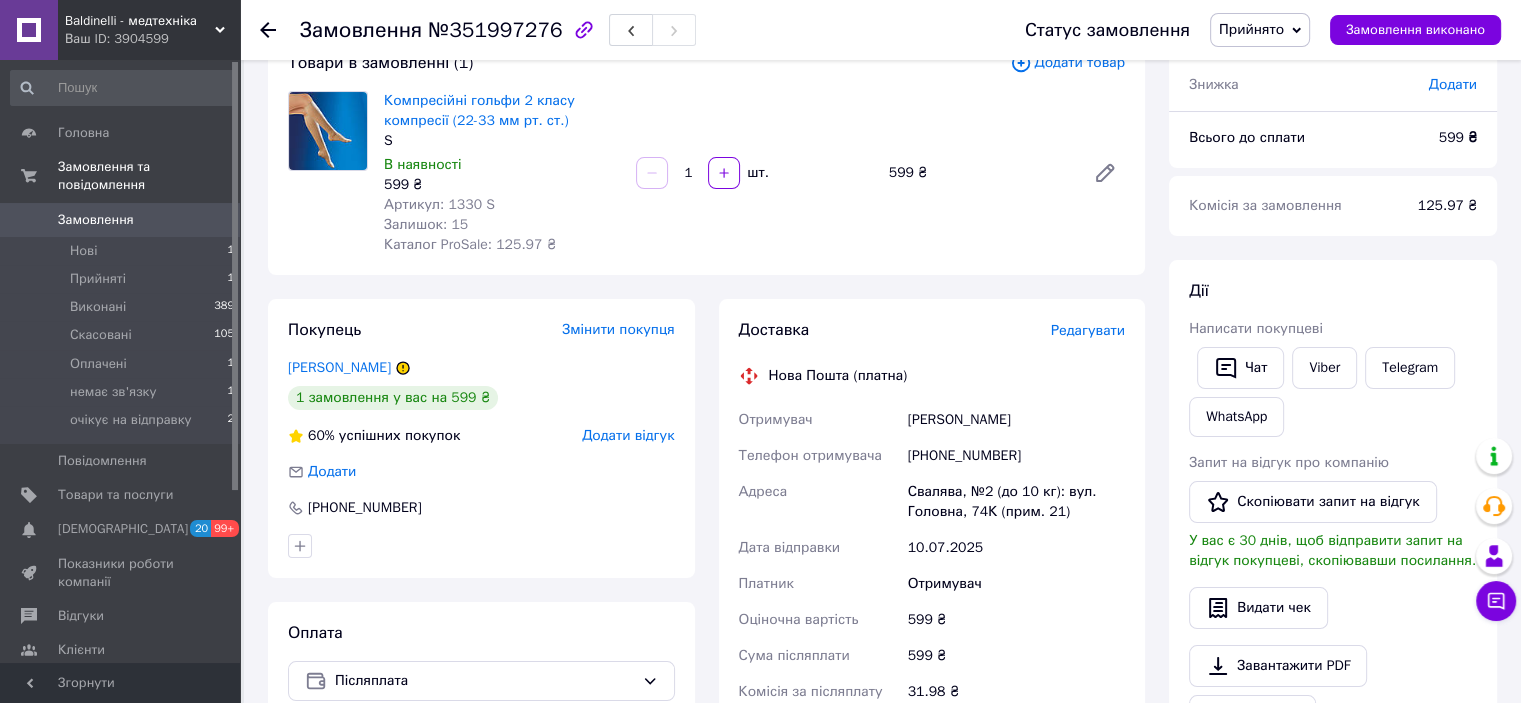 scroll, scrollTop: 128, scrollLeft: 0, axis: vertical 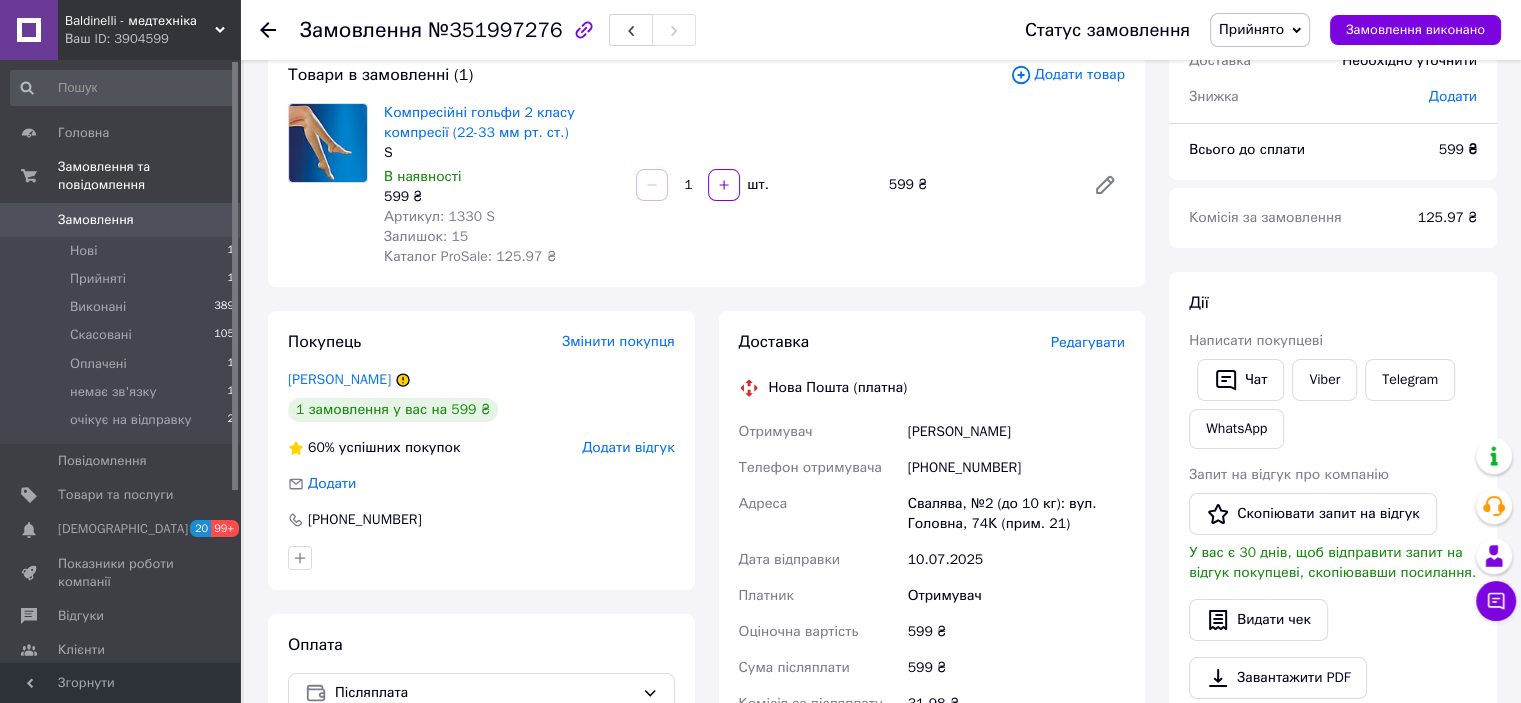 click on "Замовлення №351997276 Статус замовлення Прийнято Виконано Скасовано Оплачено немає зв'язку очікує на відправку Замовлення виконано" at bounding box center [880, 30] 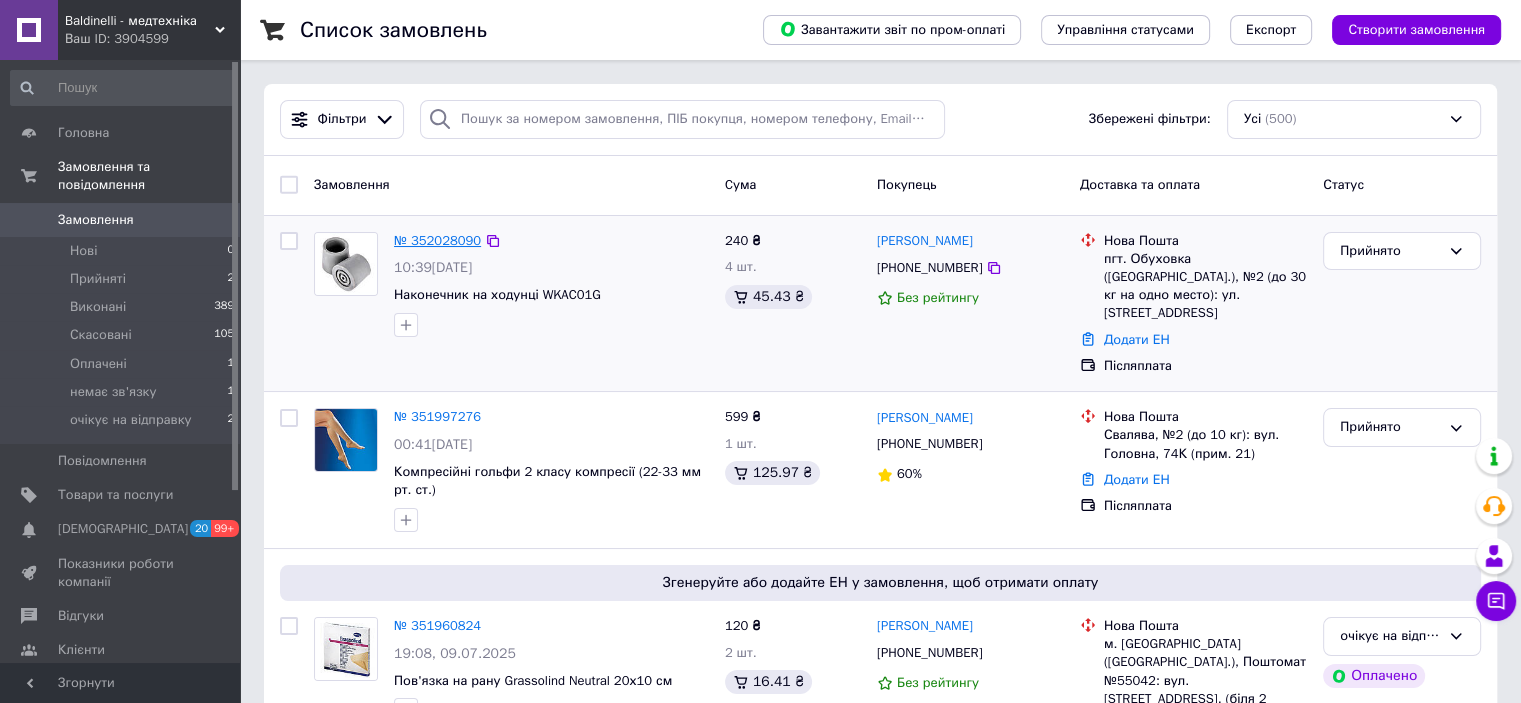 click on "№ 352028090" at bounding box center (437, 240) 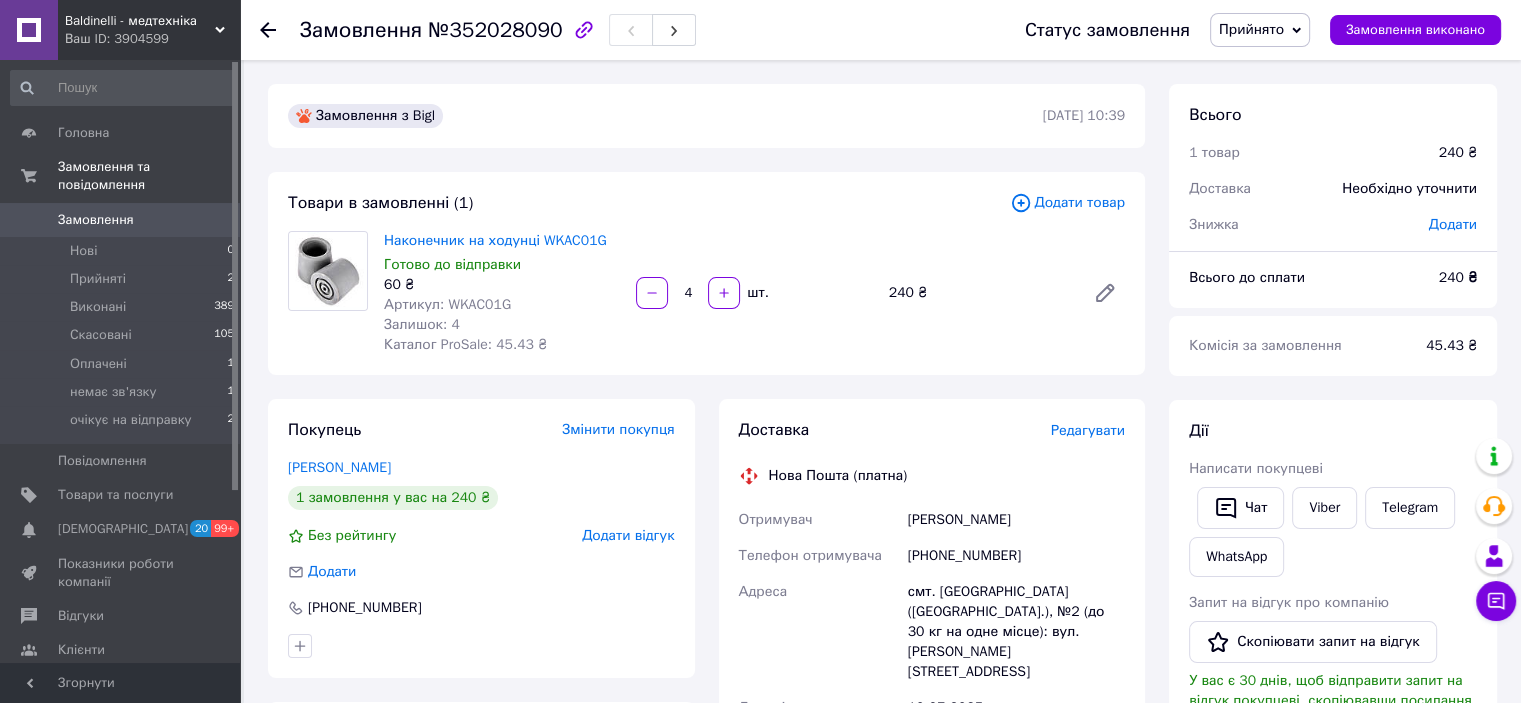 click 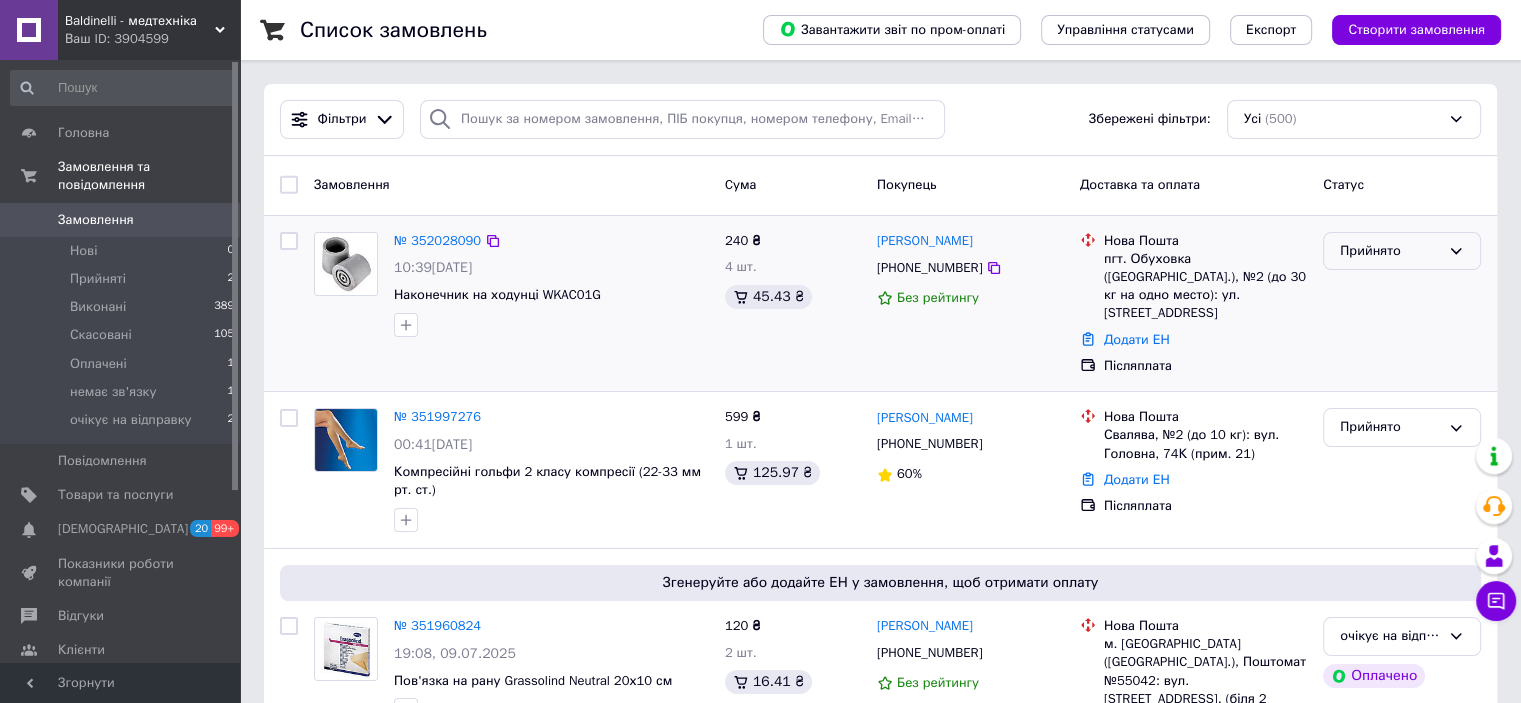 click 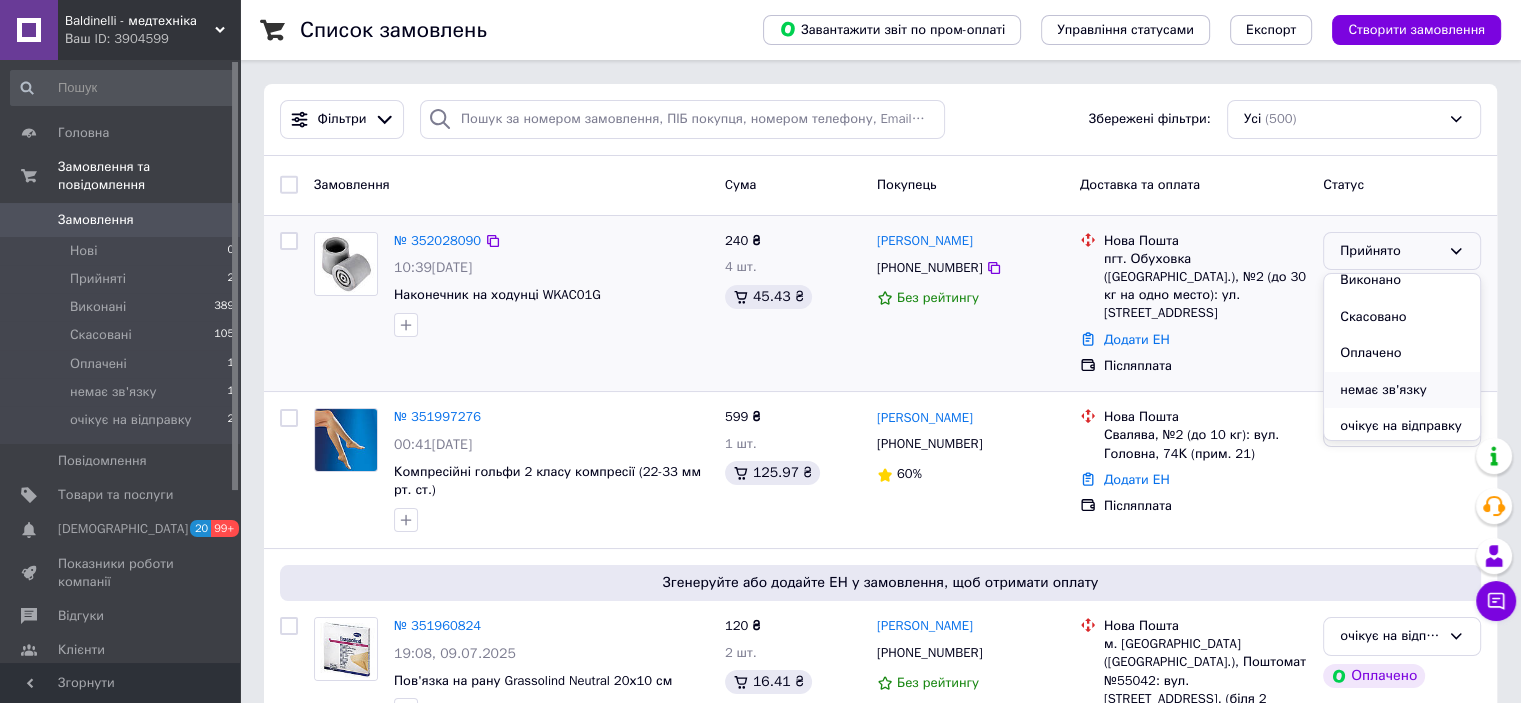 scroll, scrollTop: 16, scrollLeft: 0, axis: vertical 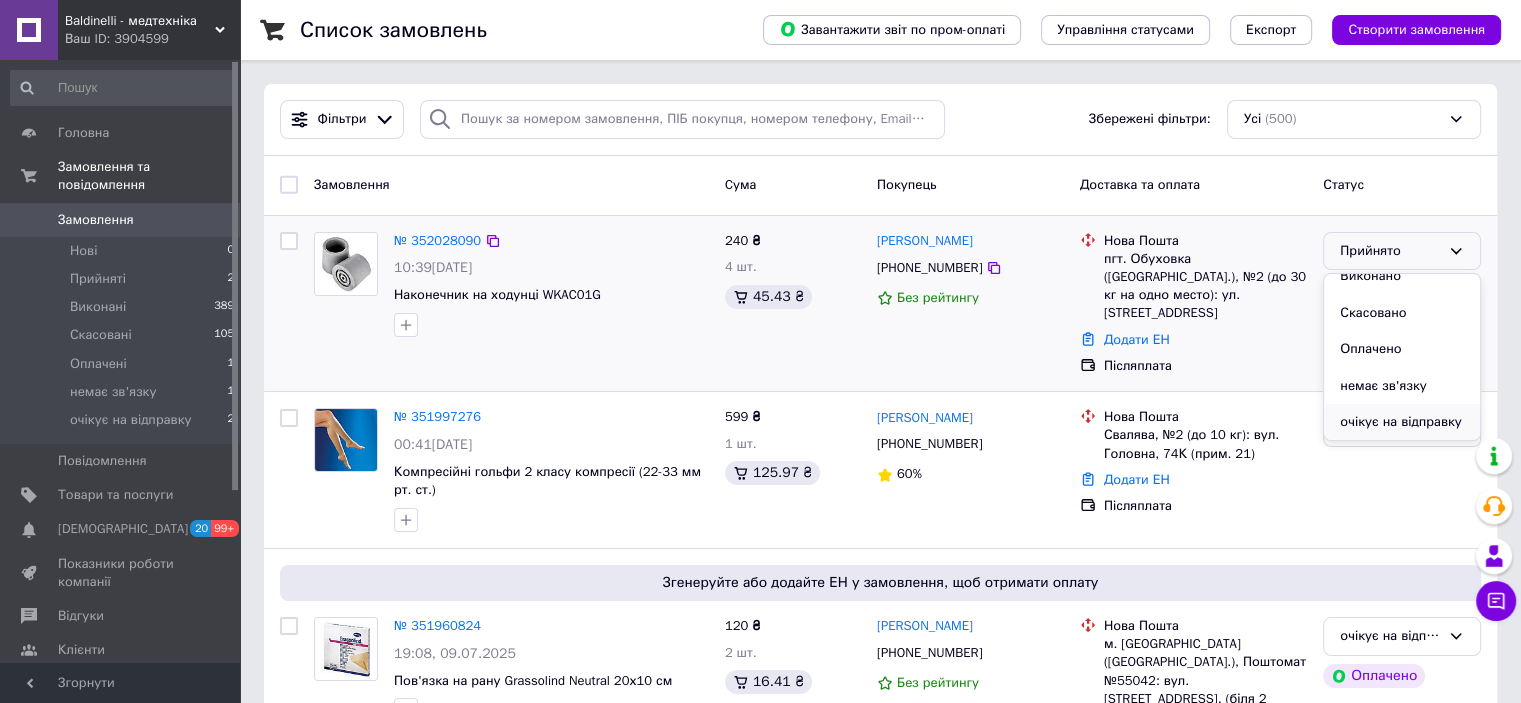 click on "очікує на відправку" at bounding box center (1402, 422) 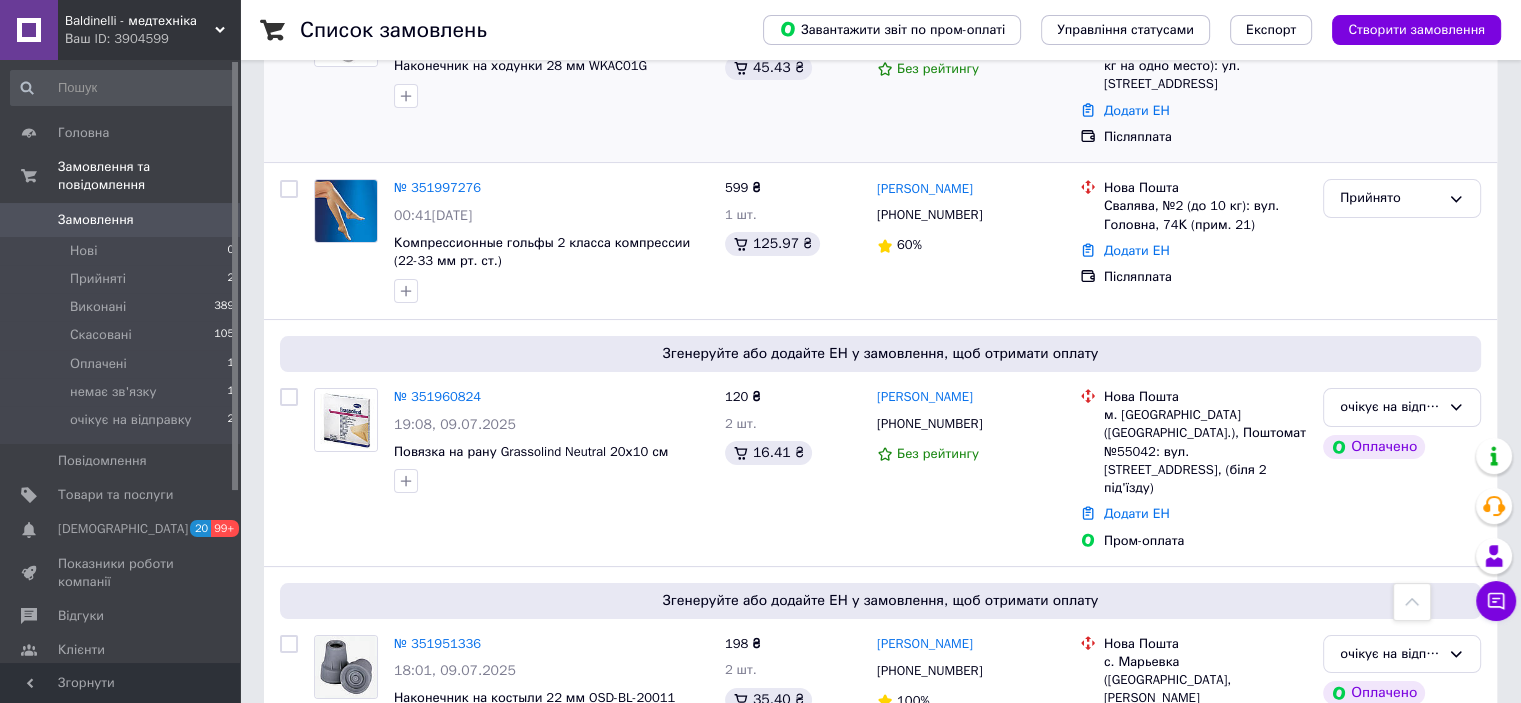scroll, scrollTop: 0, scrollLeft: 0, axis: both 